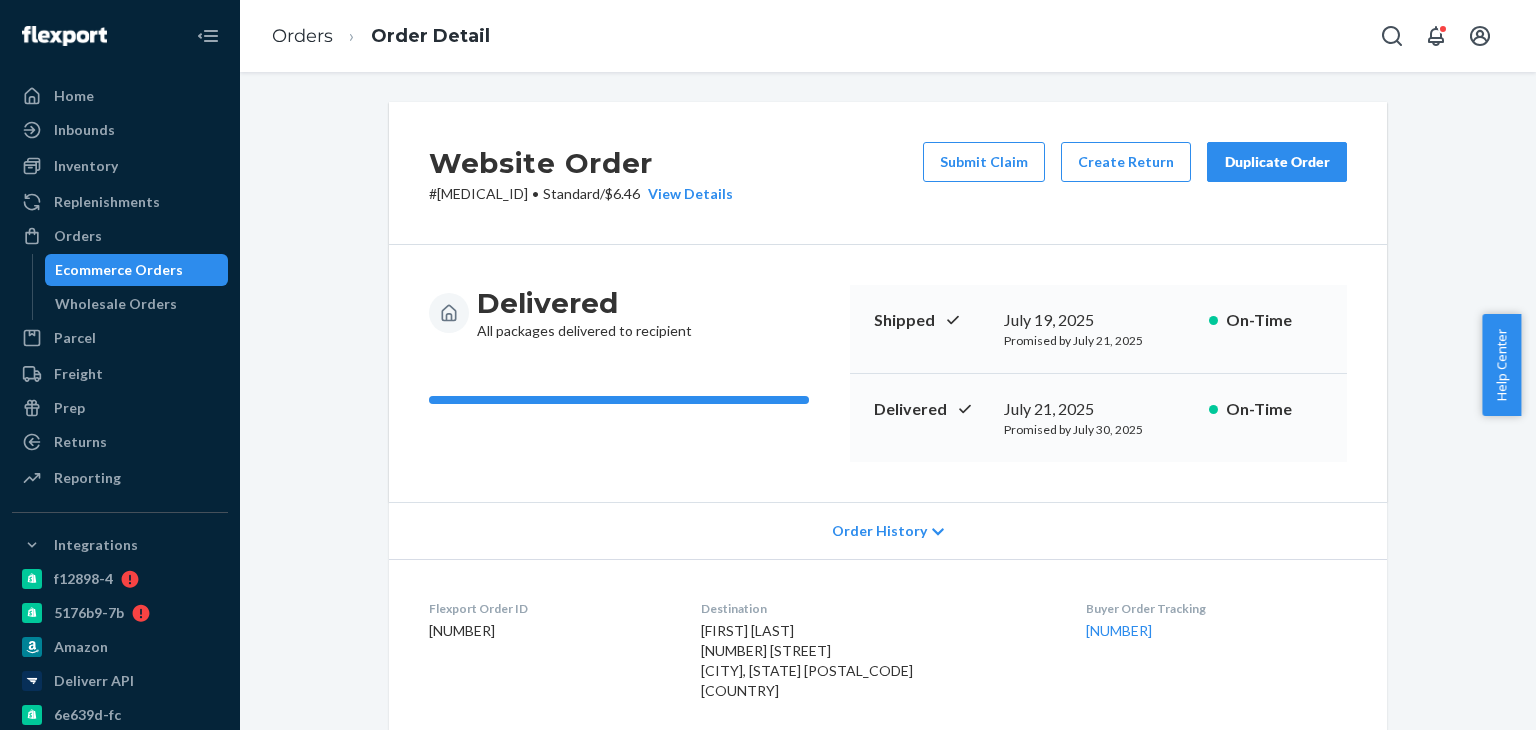 scroll, scrollTop: 0, scrollLeft: 0, axis: both 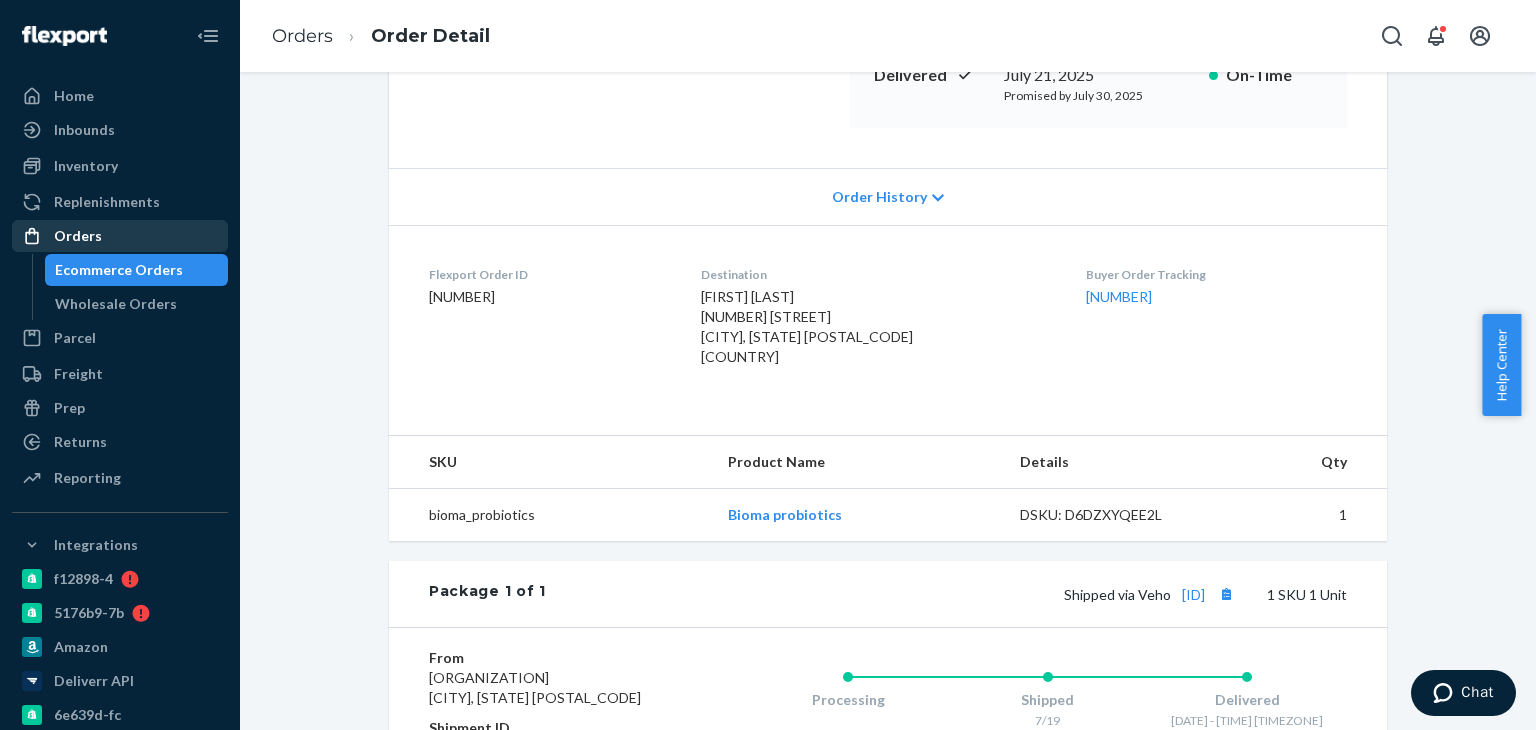 click on "Orders" at bounding box center [120, 236] 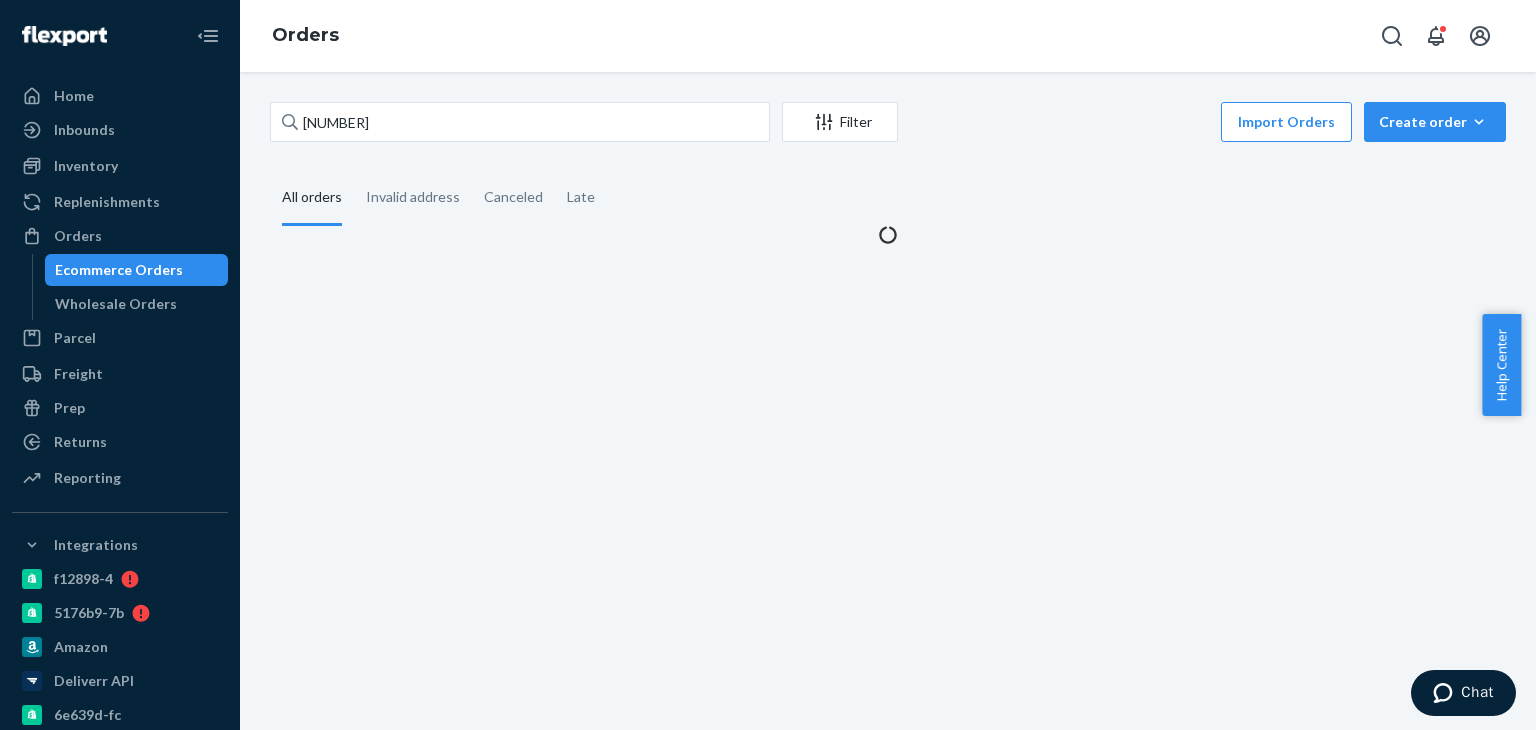 scroll, scrollTop: 0, scrollLeft: 0, axis: both 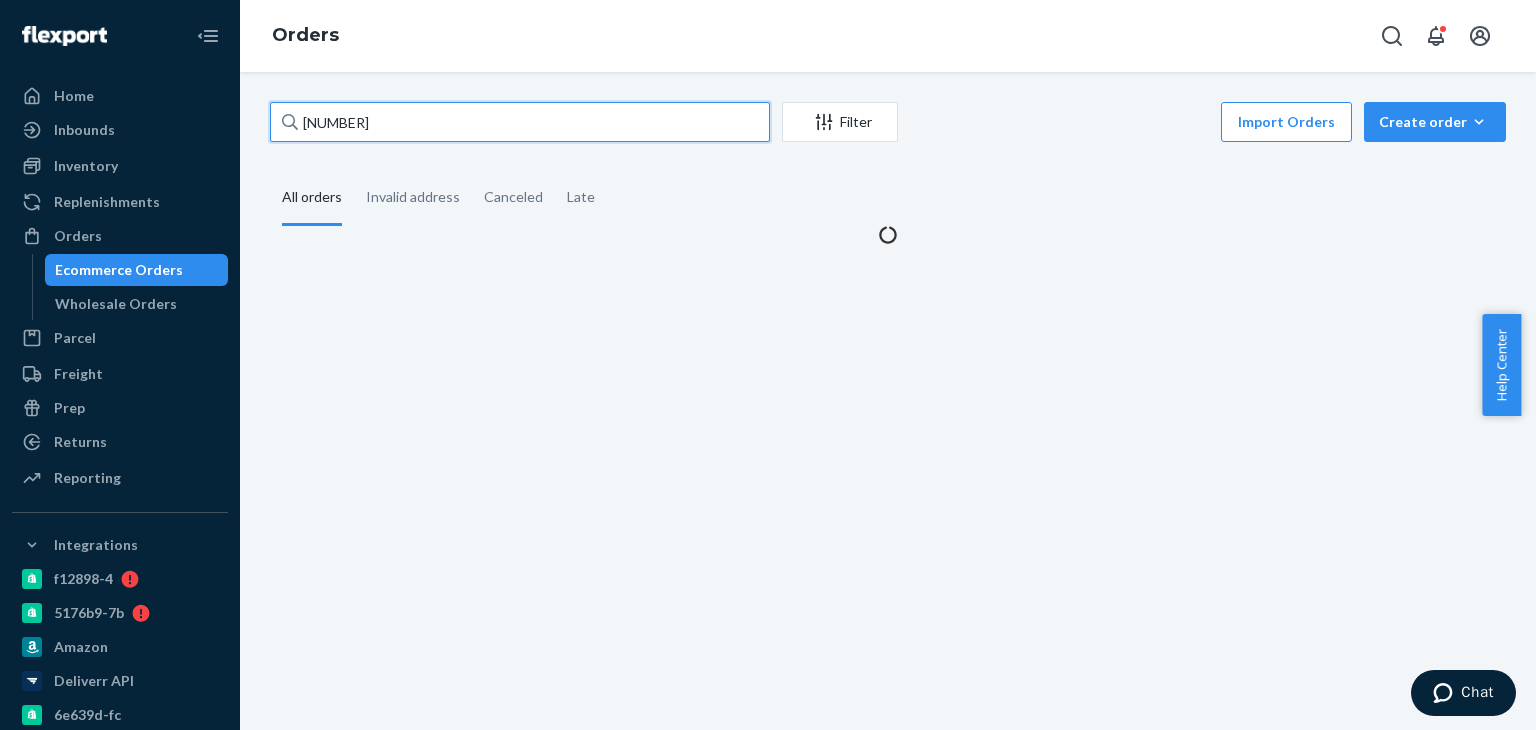 click on "[NUMBER]" at bounding box center [520, 122] 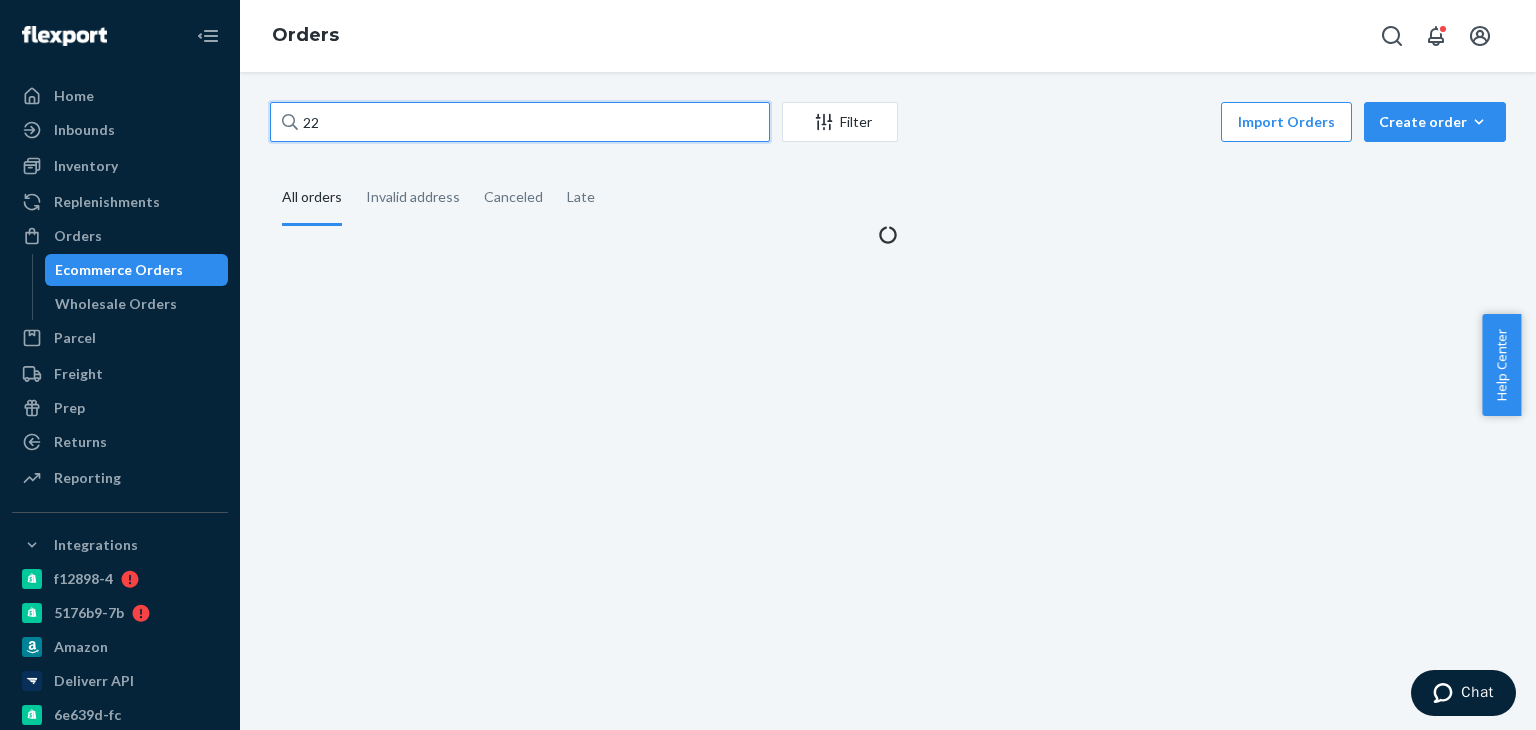 type on "2" 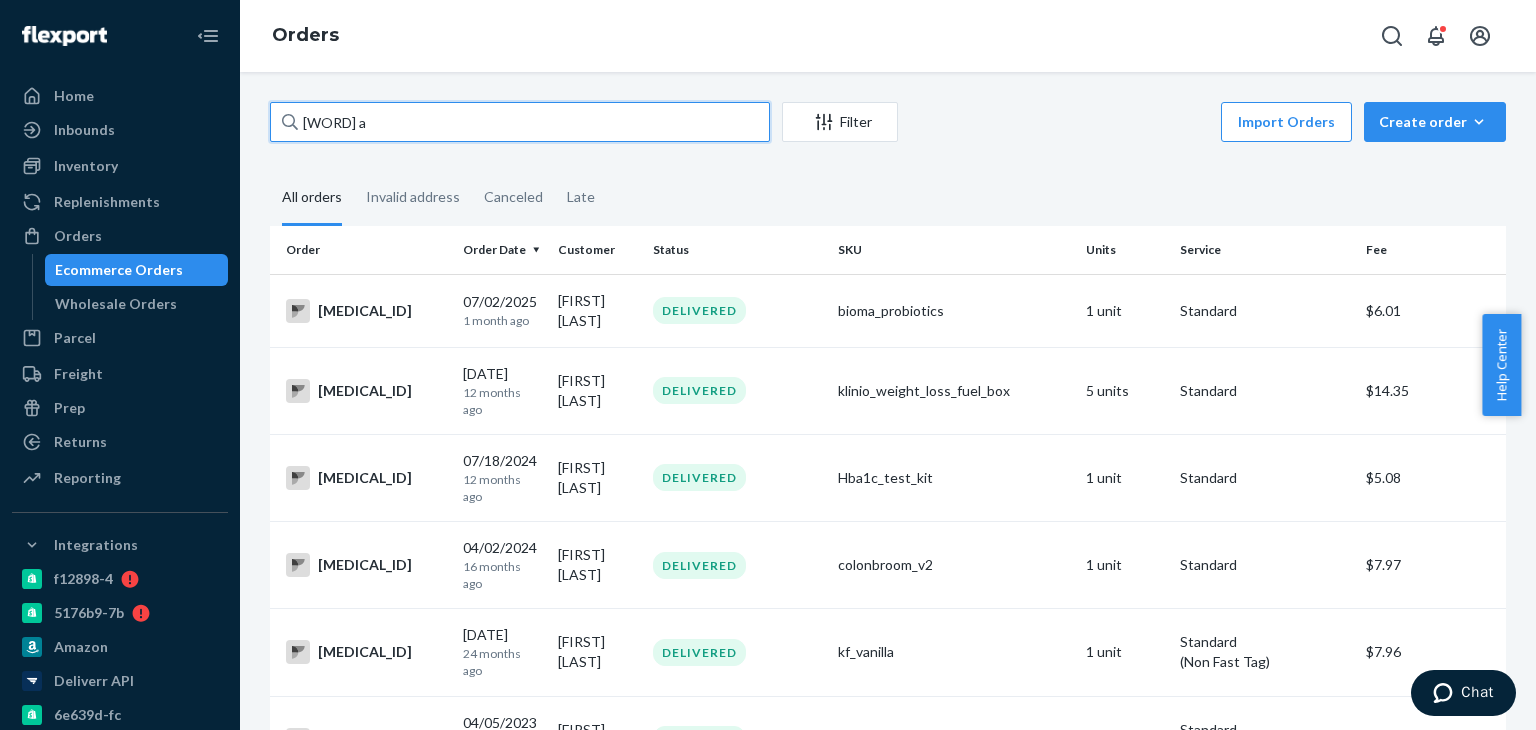 drag, startPoint x: 354, startPoint y: 127, endPoint x: 285, endPoint y: 122, distance: 69.18092 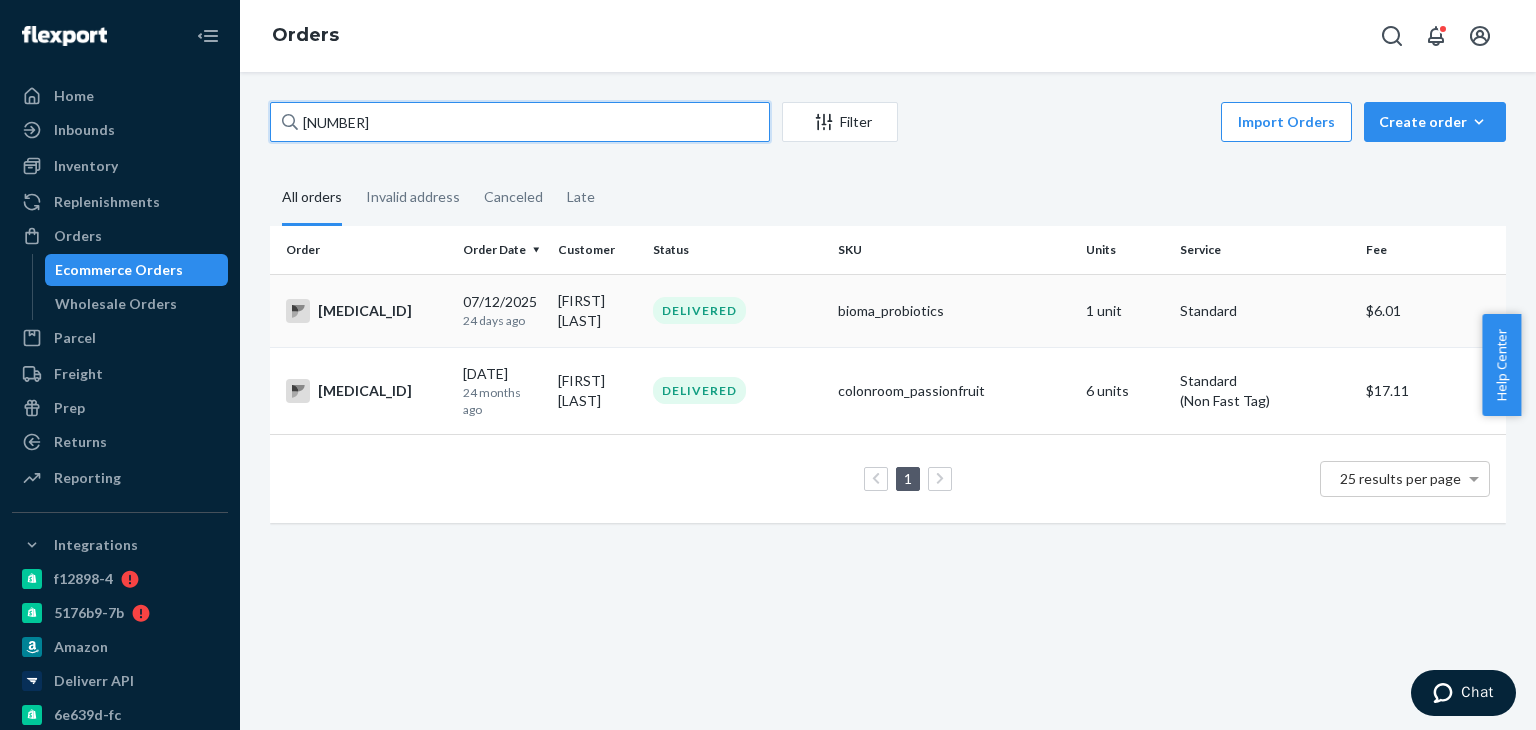 type on "[NUMBER]" 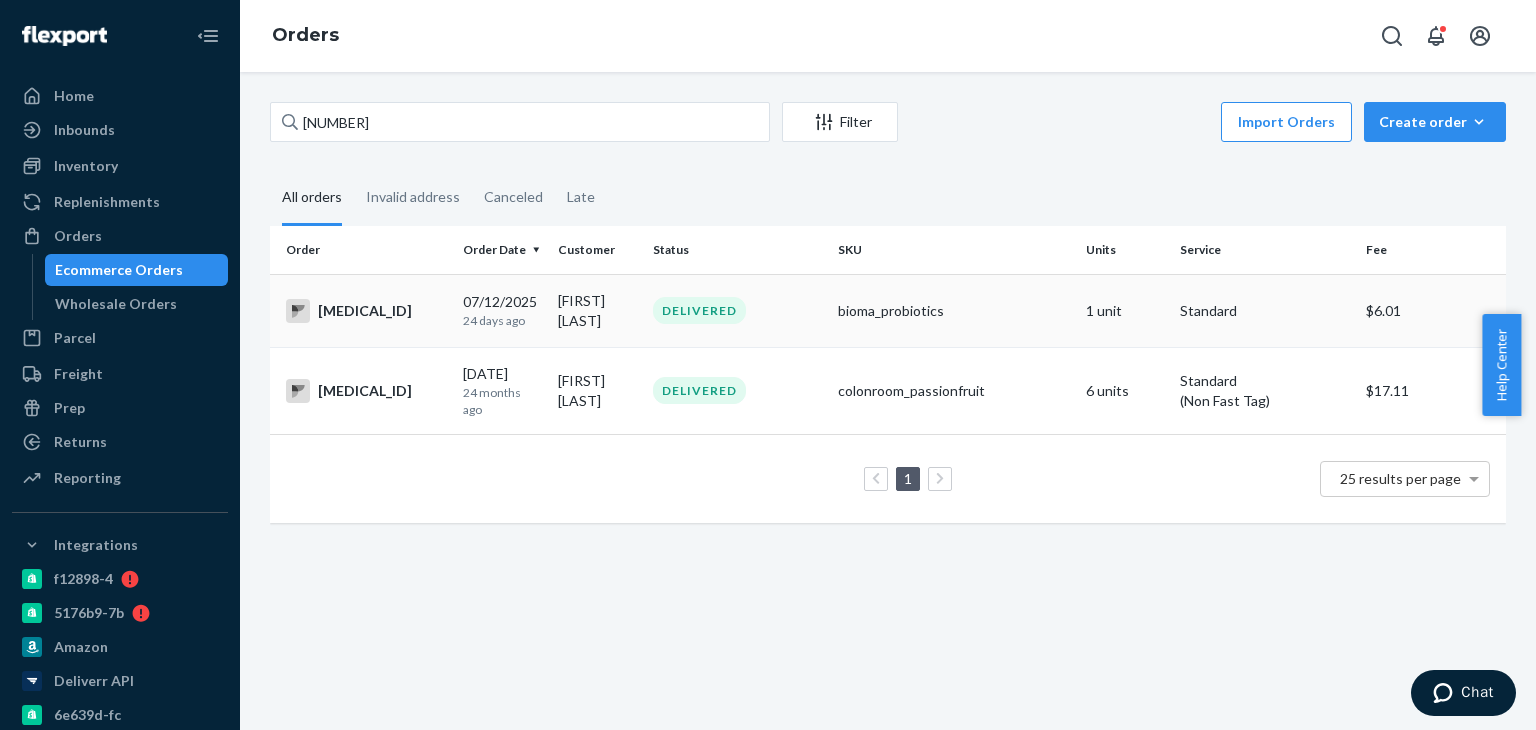 click on "DELIVERED" at bounding box center (737, 310) 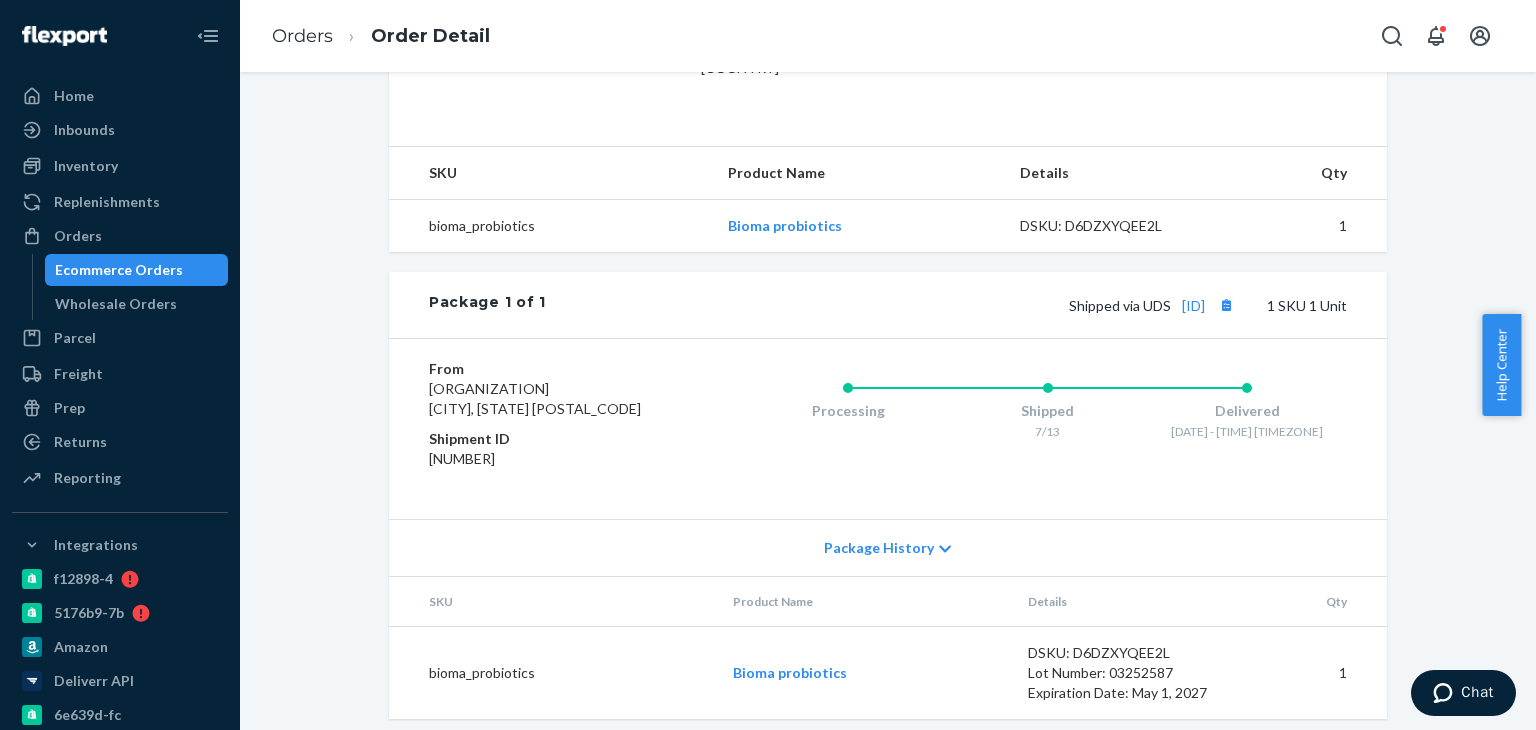 scroll, scrollTop: 634, scrollLeft: 0, axis: vertical 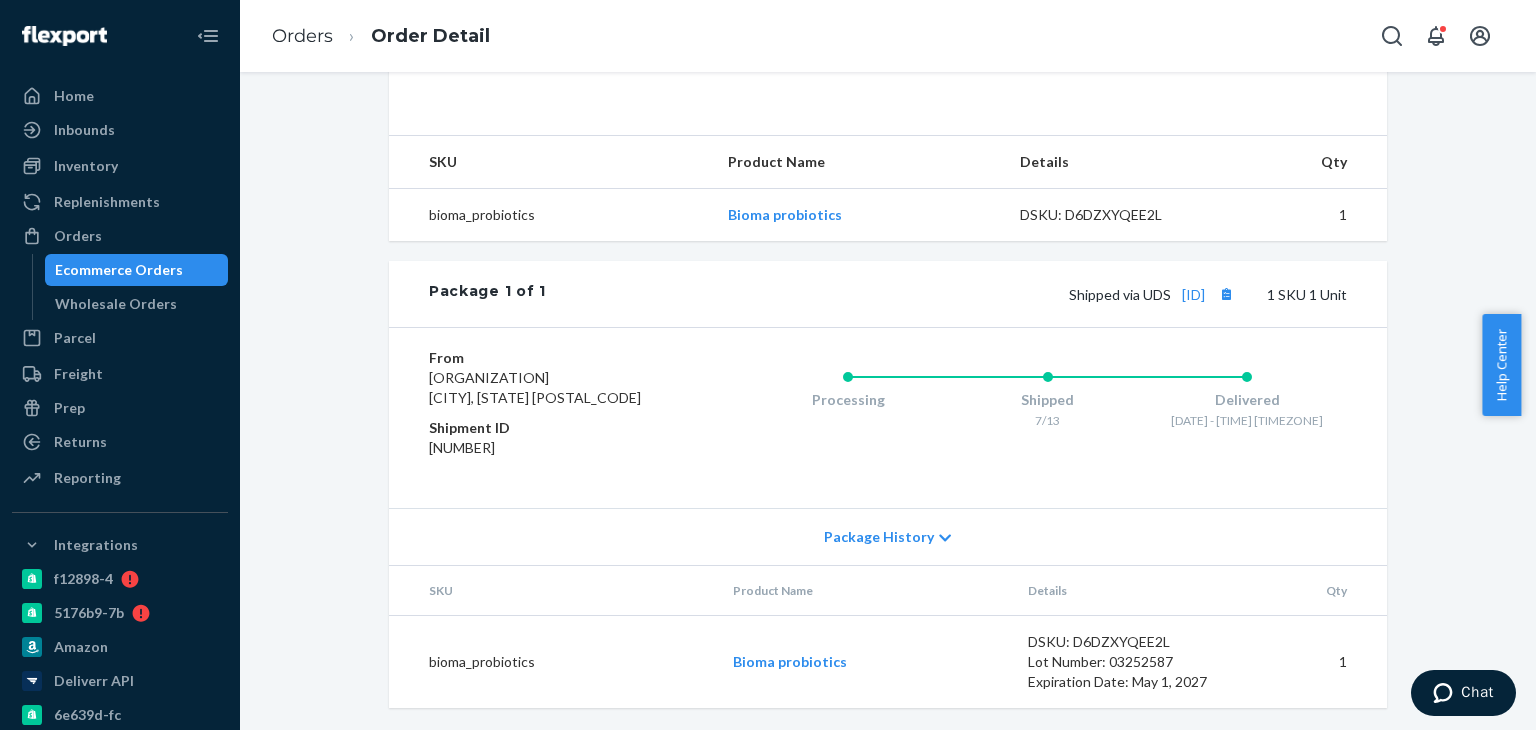 drag, startPoint x: 111, startPoint y: 232, endPoint x: 230, endPoint y: 191, distance: 125.865005 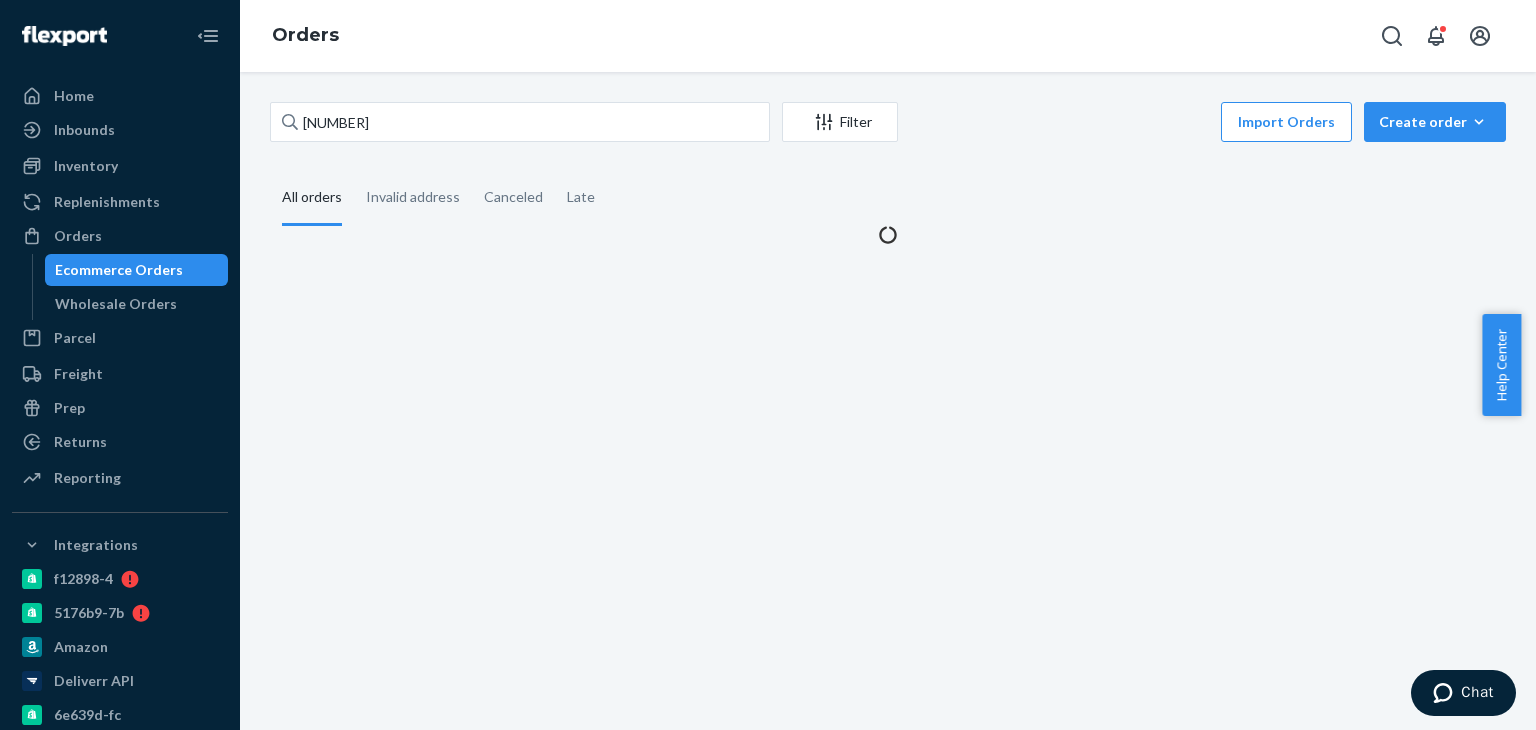 scroll, scrollTop: 0, scrollLeft: 0, axis: both 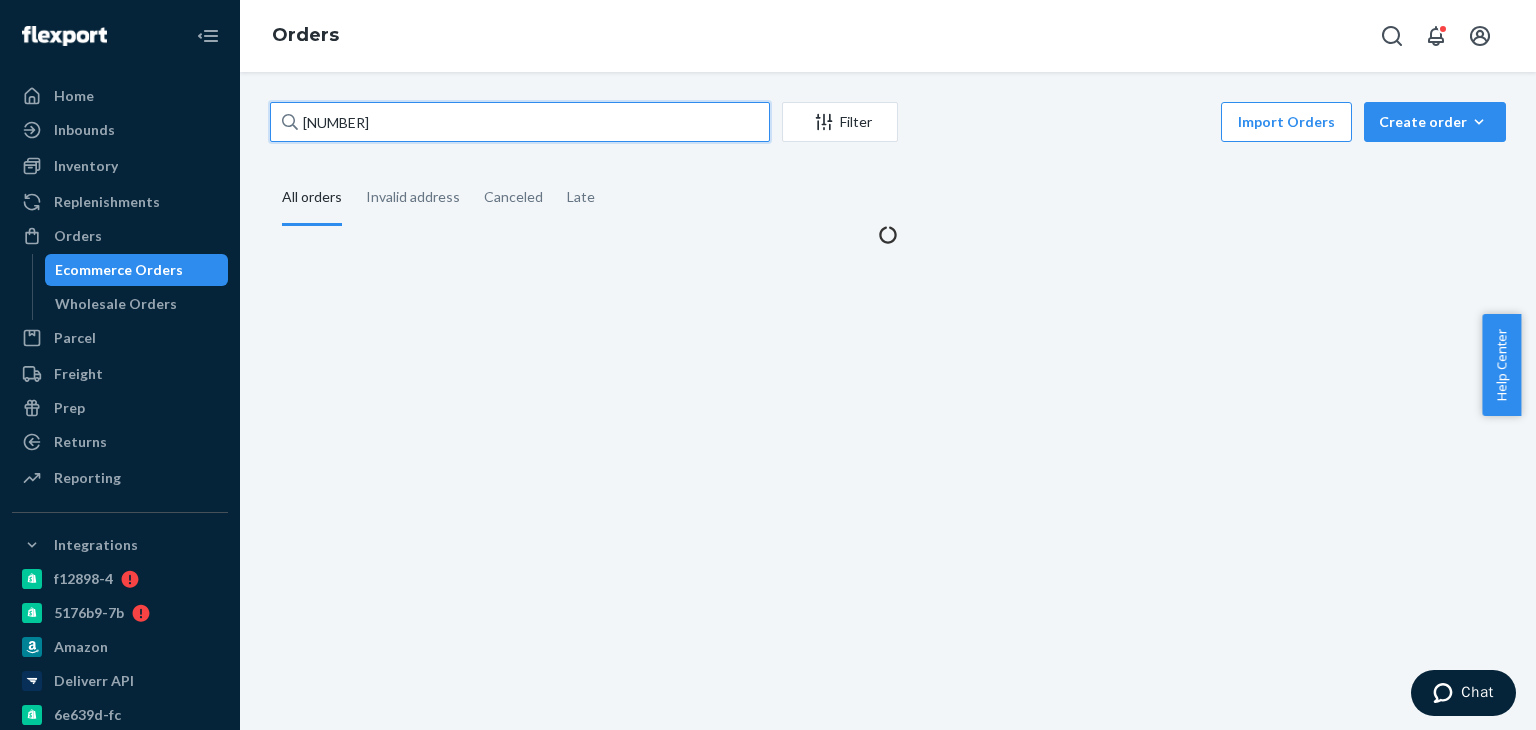 drag, startPoint x: 372, startPoint y: 118, endPoint x: 302, endPoint y: 127, distance: 70.5762 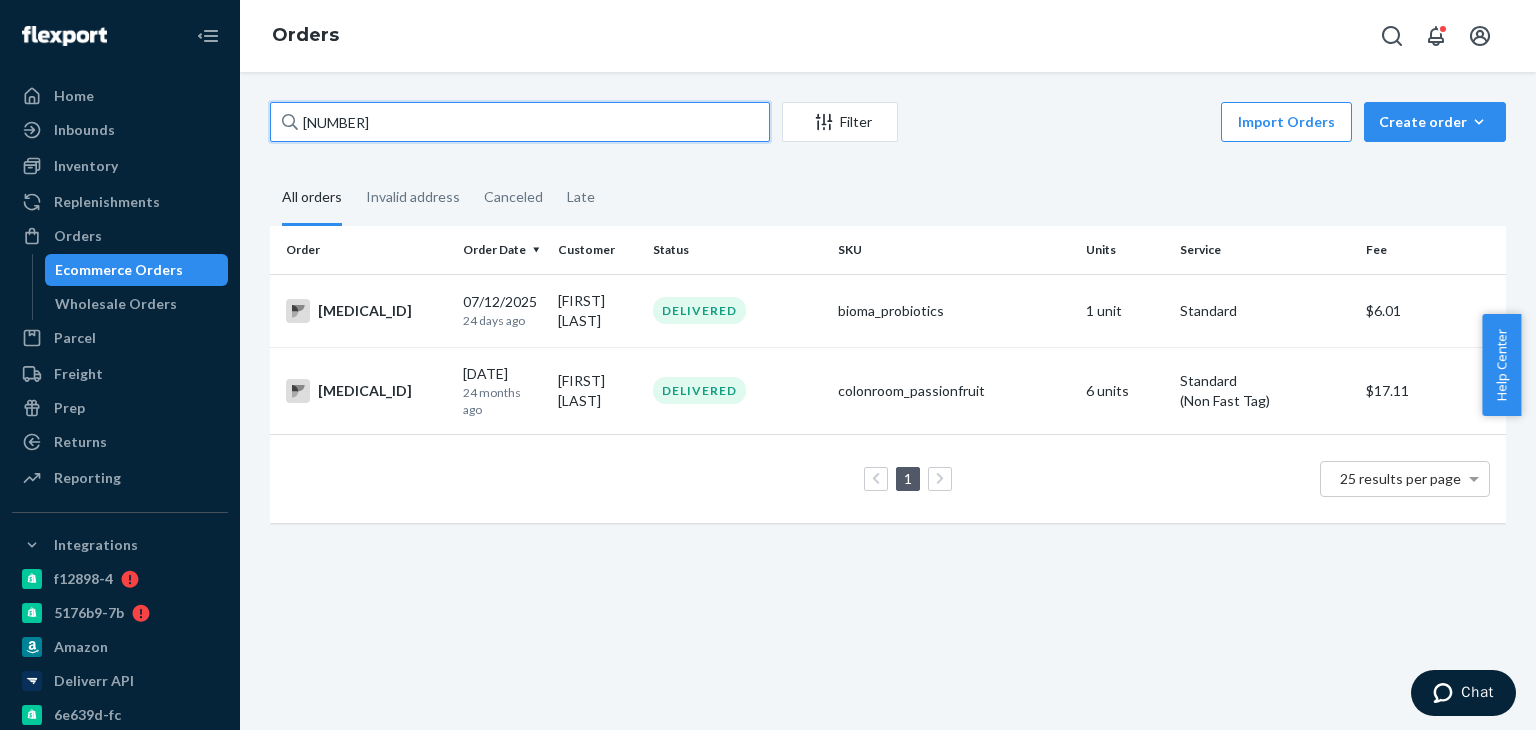 paste on "[NUMBER]" 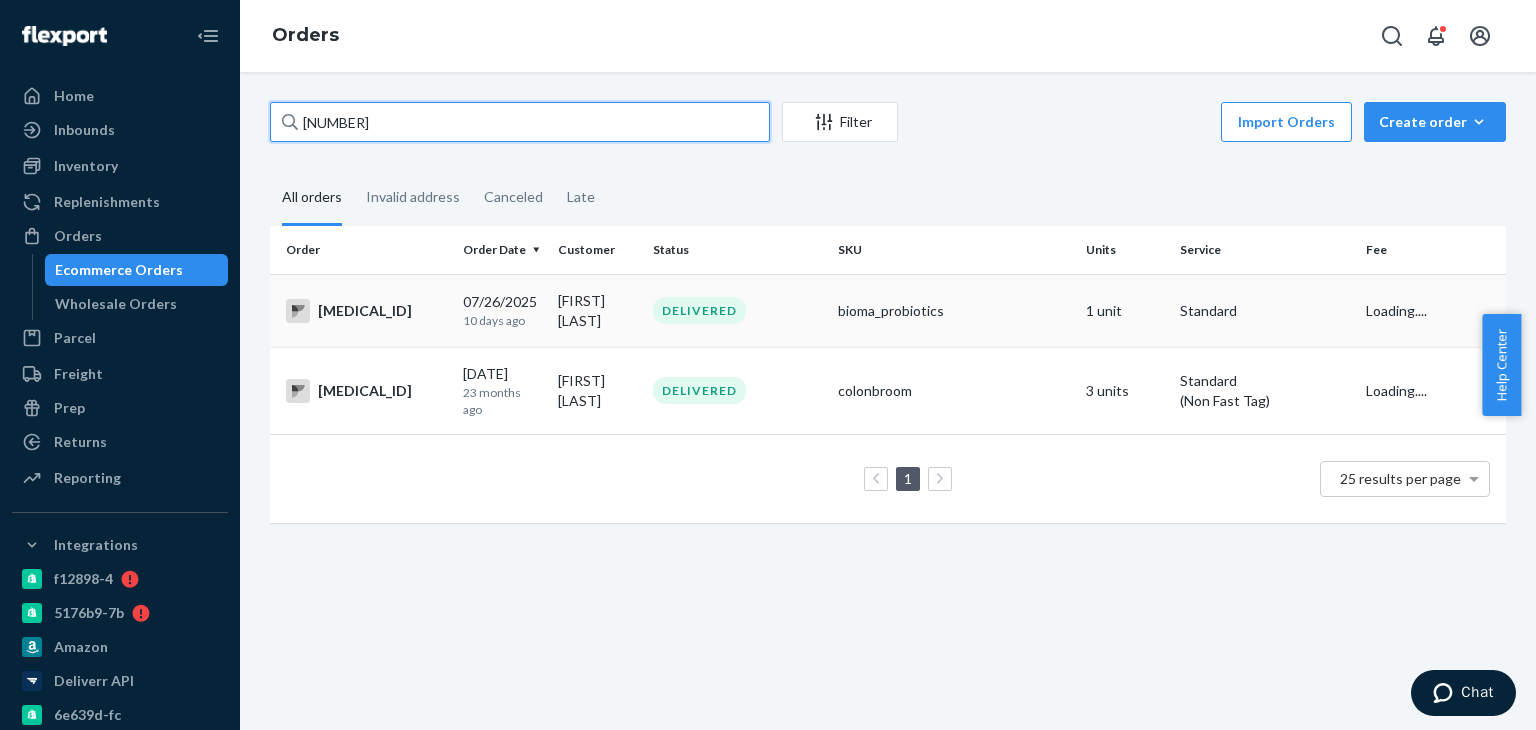 type on "[NUMBER]" 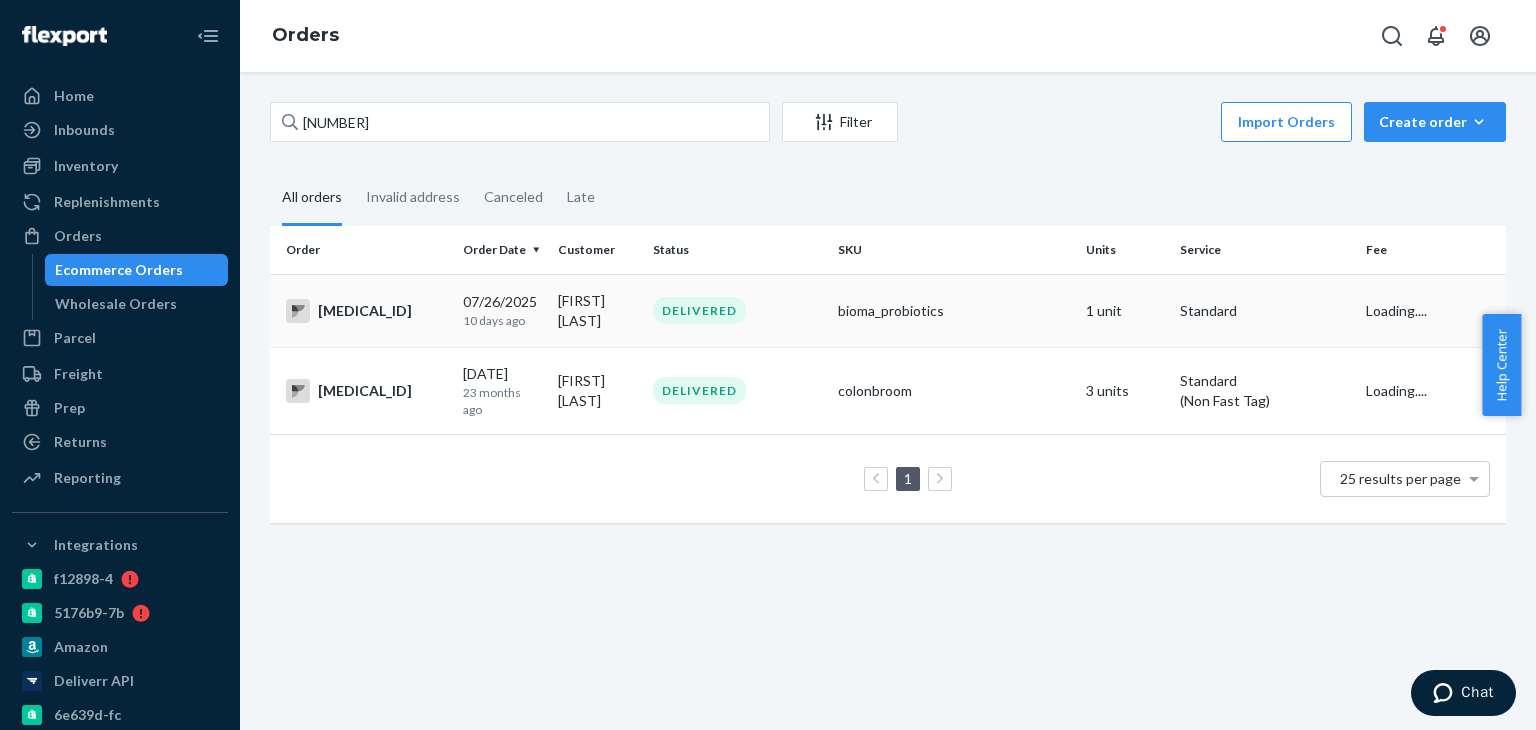 click on "DELIVERED" at bounding box center [737, 310] 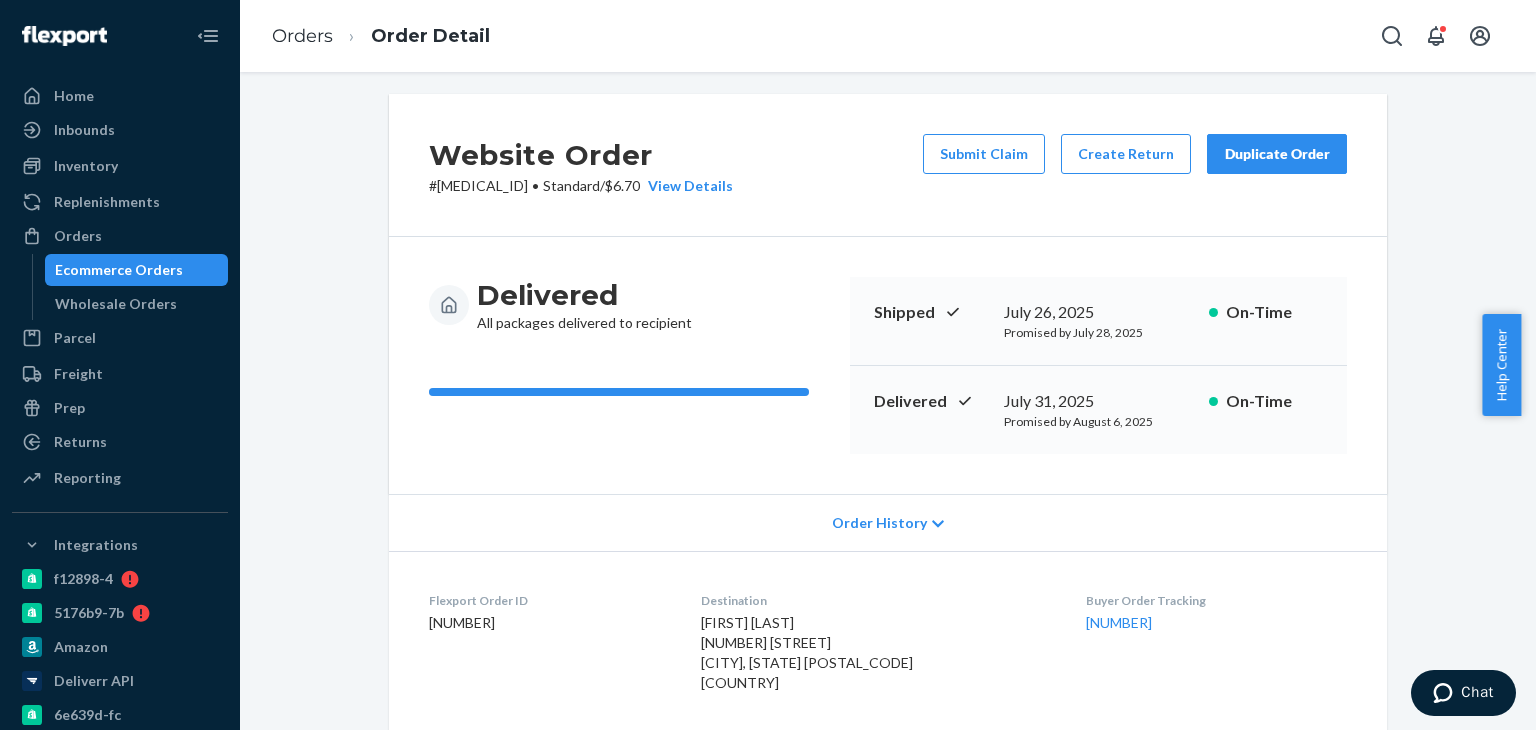 scroll, scrollTop: 0, scrollLeft: 0, axis: both 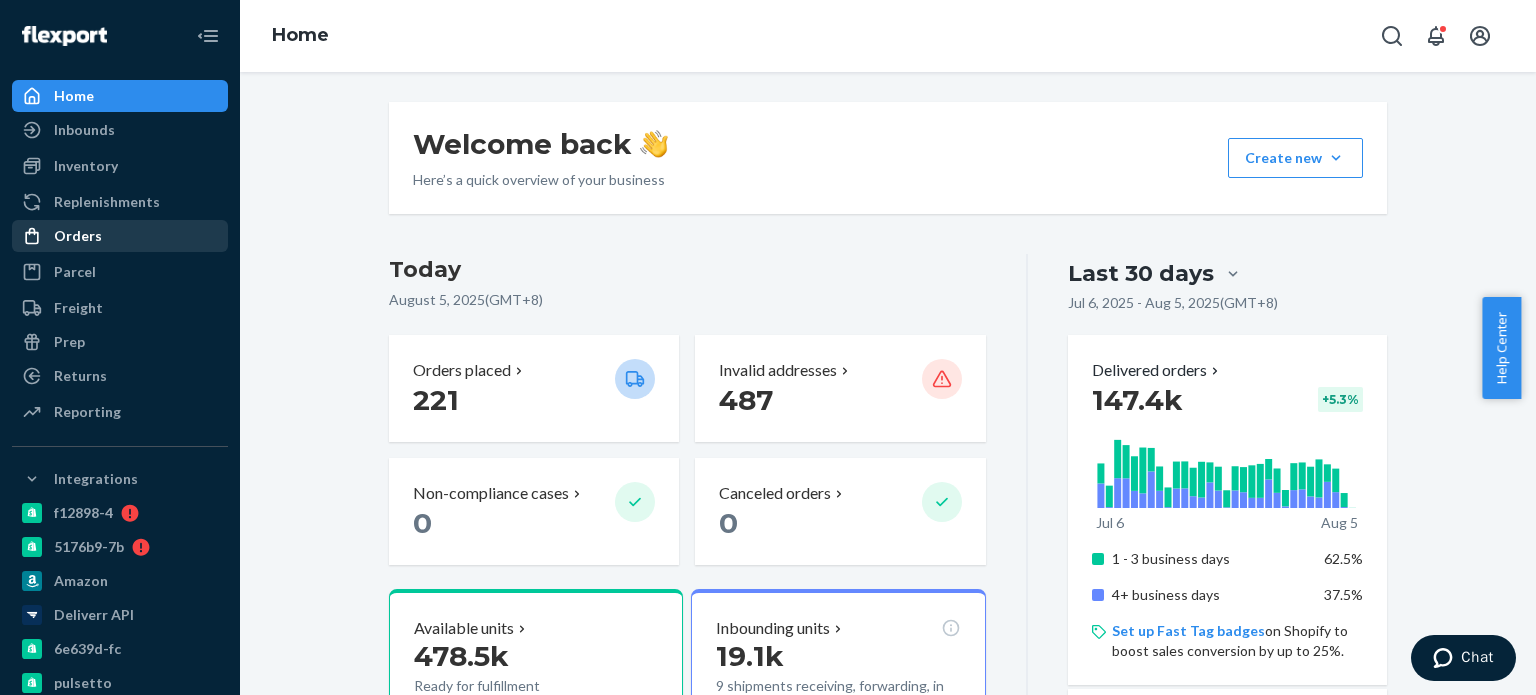 click on "Orders" at bounding box center [78, 236] 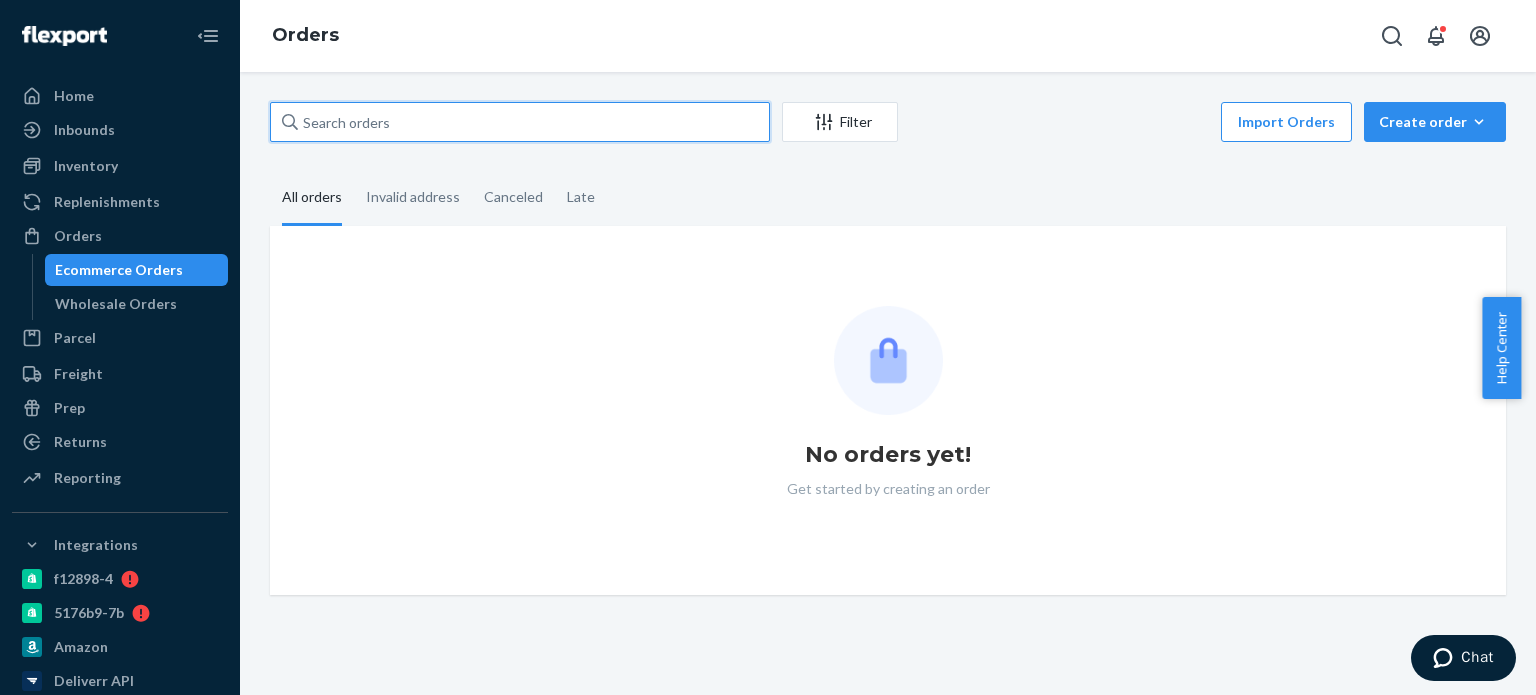 drag, startPoint x: 415, startPoint y: 128, endPoint x: 393, endPoint y: 133, distance: 22.561028 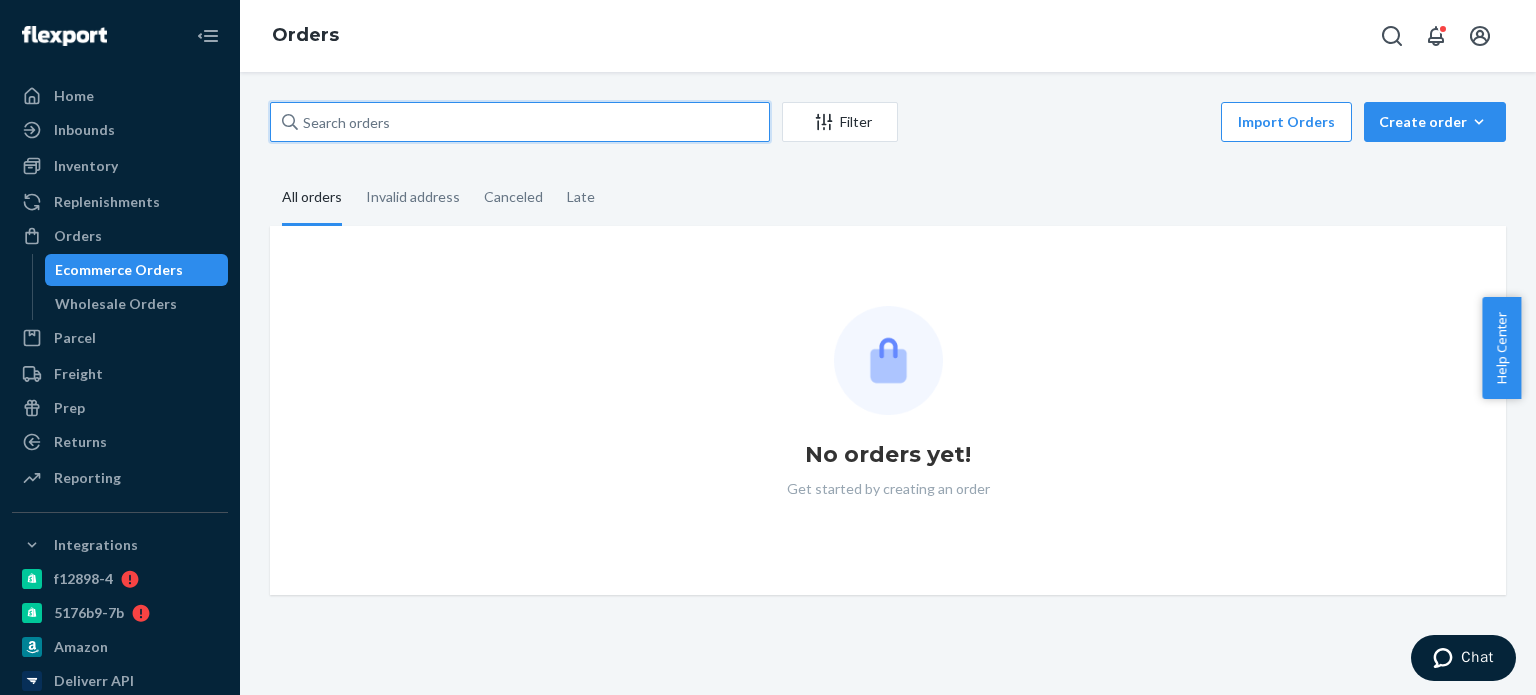 click at bounding box center [520, 122] 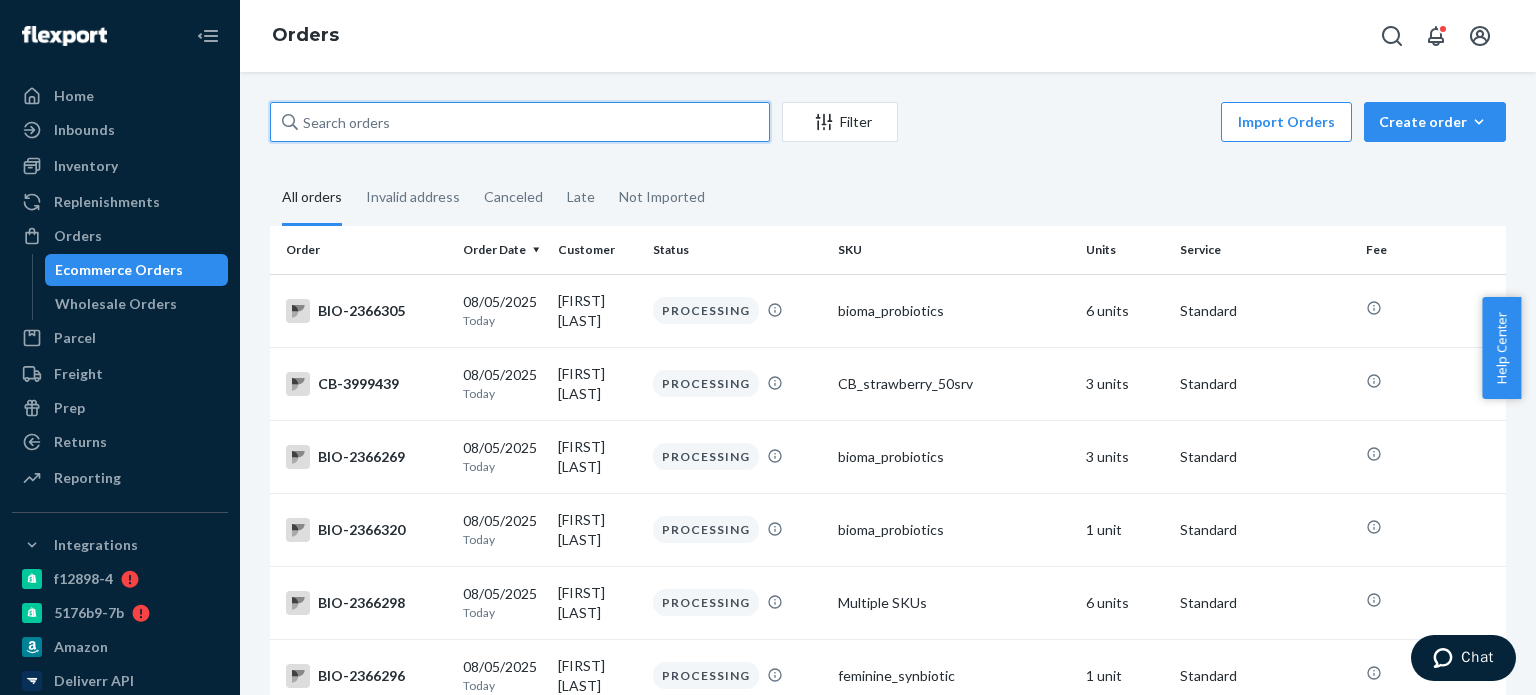 paste on "781288" 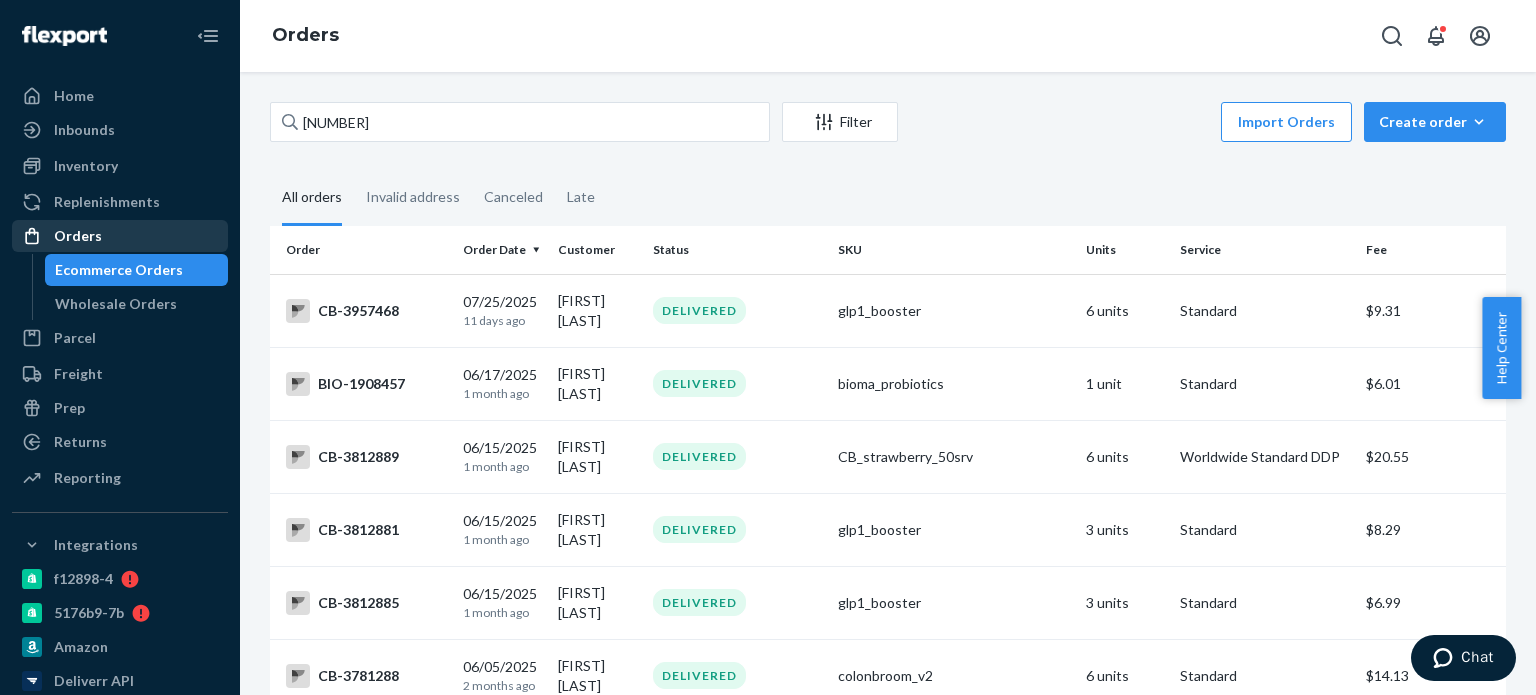 click on "Orders" at bounding box center (120, 236) 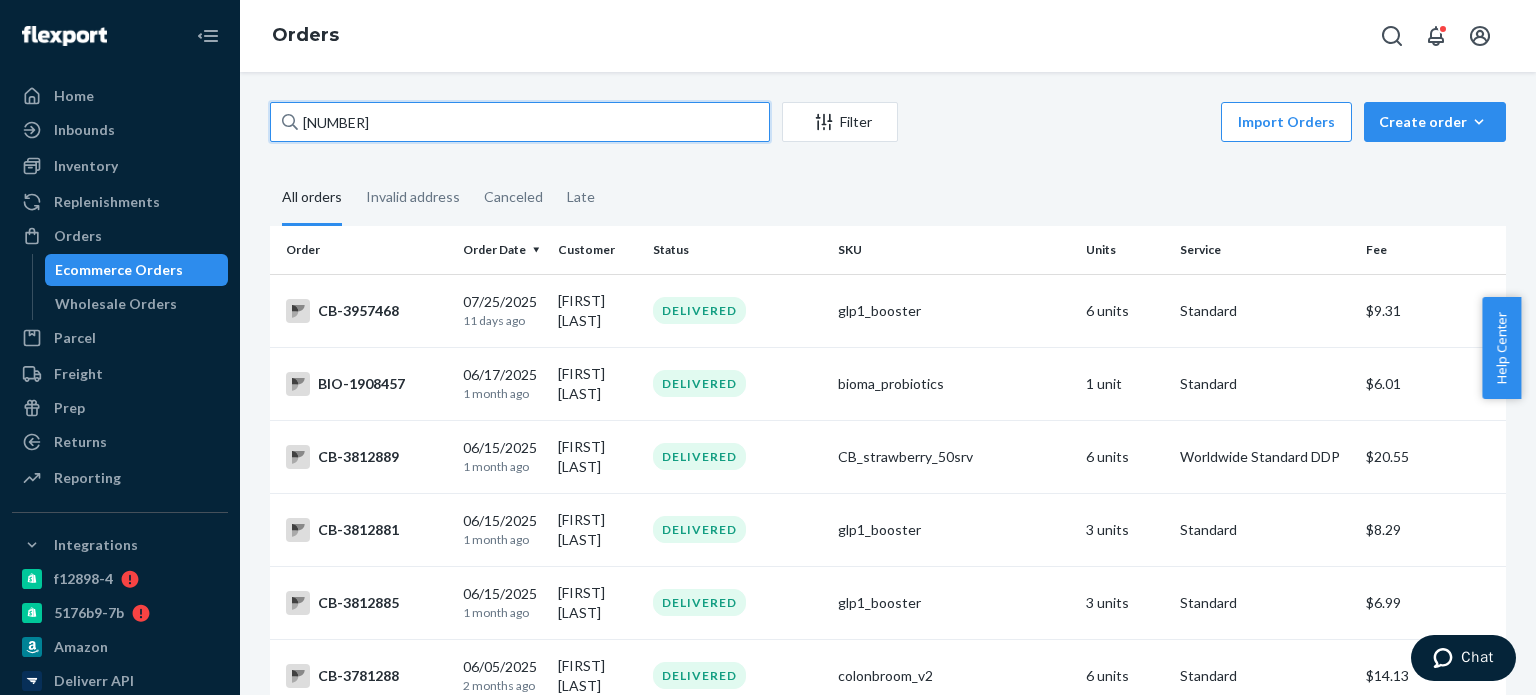 drag, startPoint x: 376, startPoint y: 121, endPoint x: 292, endPoint y: 115, distance: 84.21401 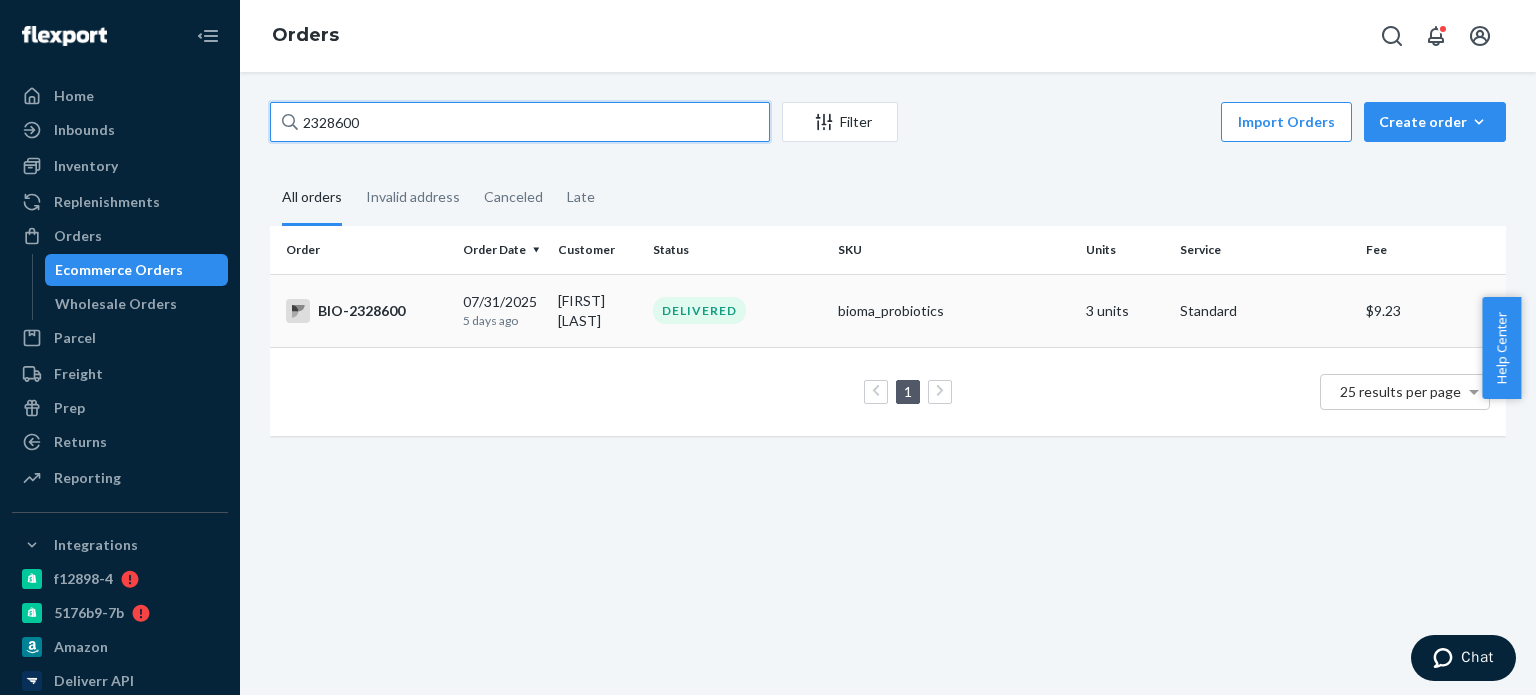 type on "2328600" 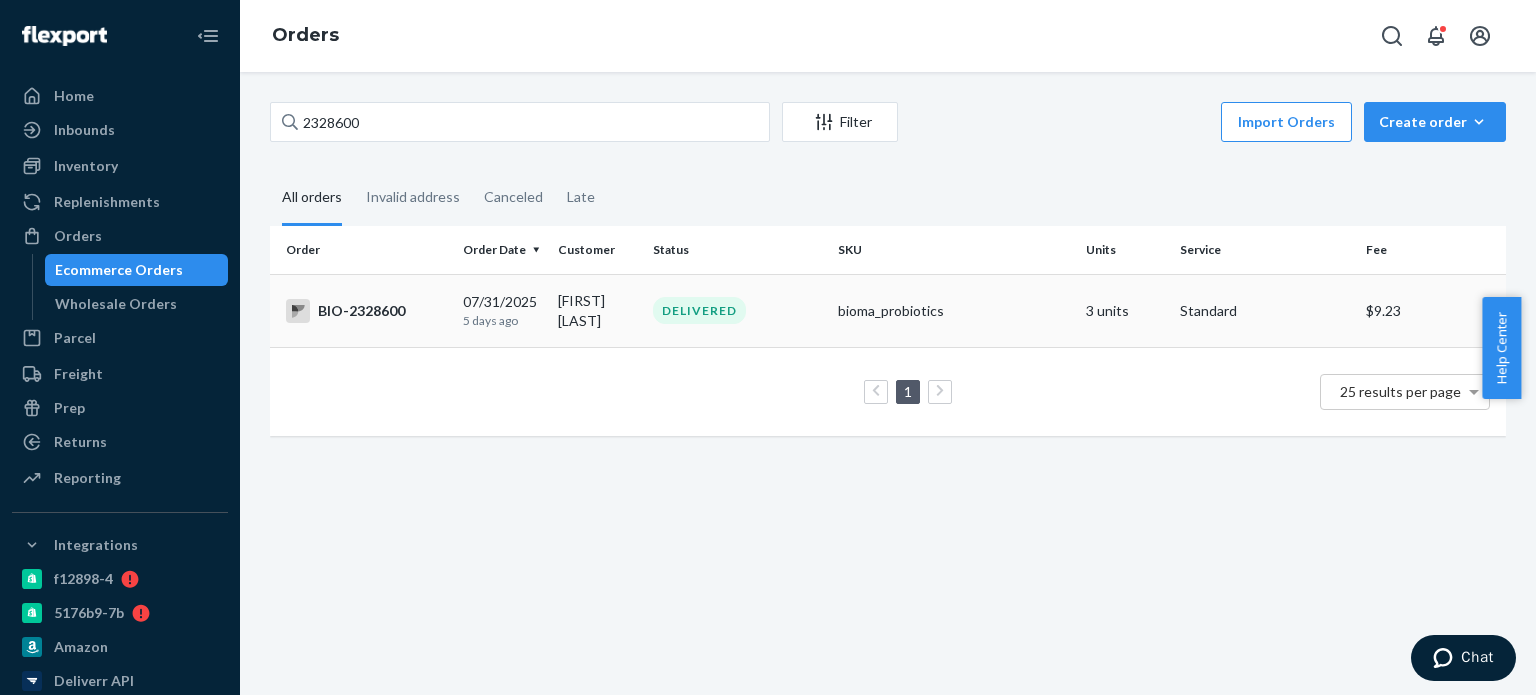 click on "DELIVERED" at bounding box center (737, 310) 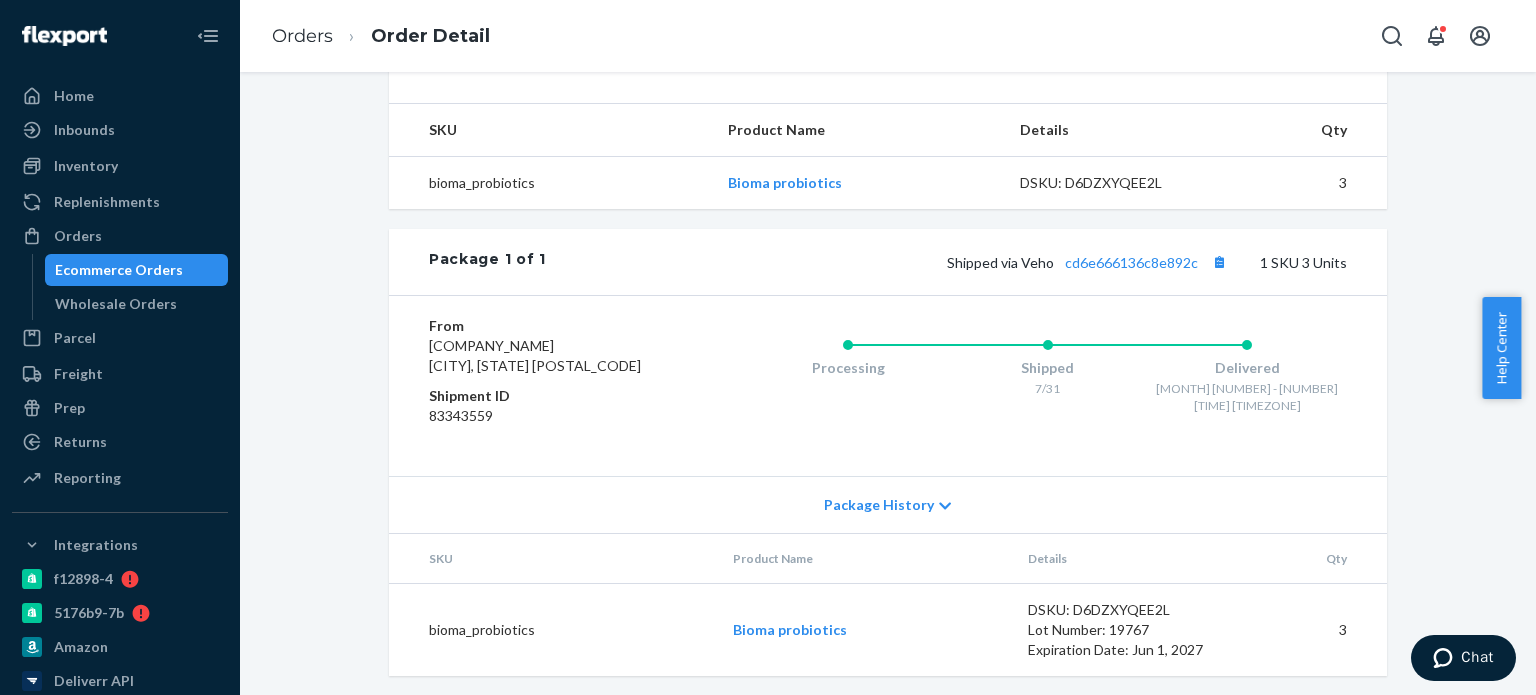 scroll, scrollTop: 668, scrollLeft: 0, axis: vertical 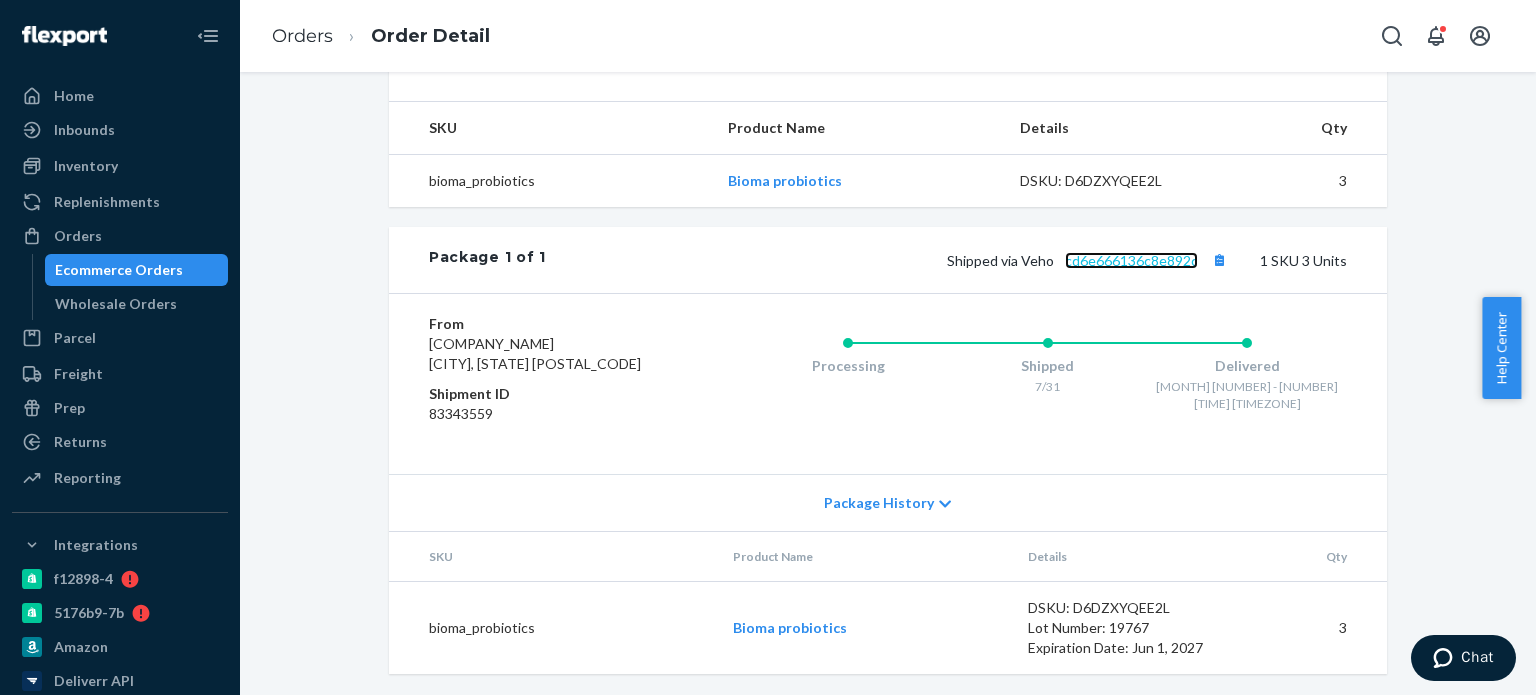 click on "cd6e666136c8e892c" at bounding box center (1131, 260) 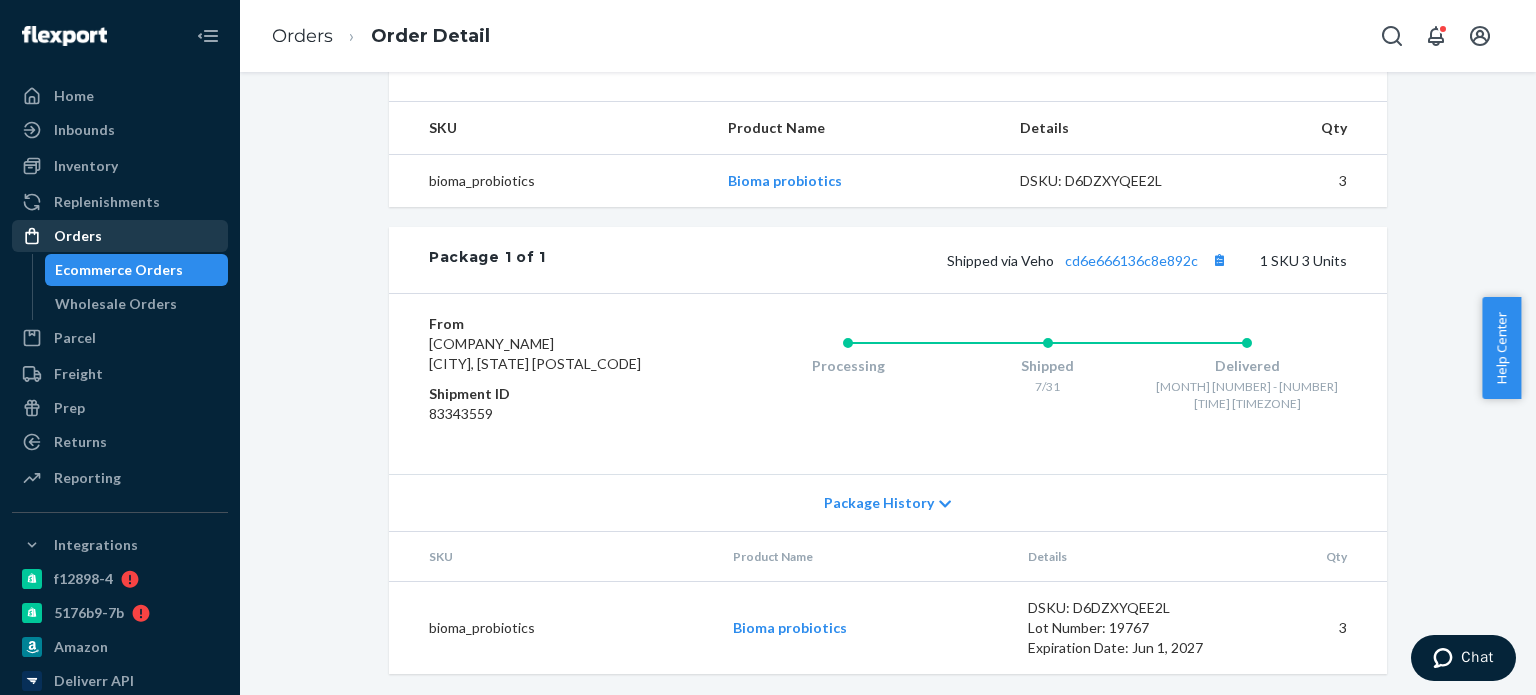 click on "Orders" at bounding box center [120, 236] 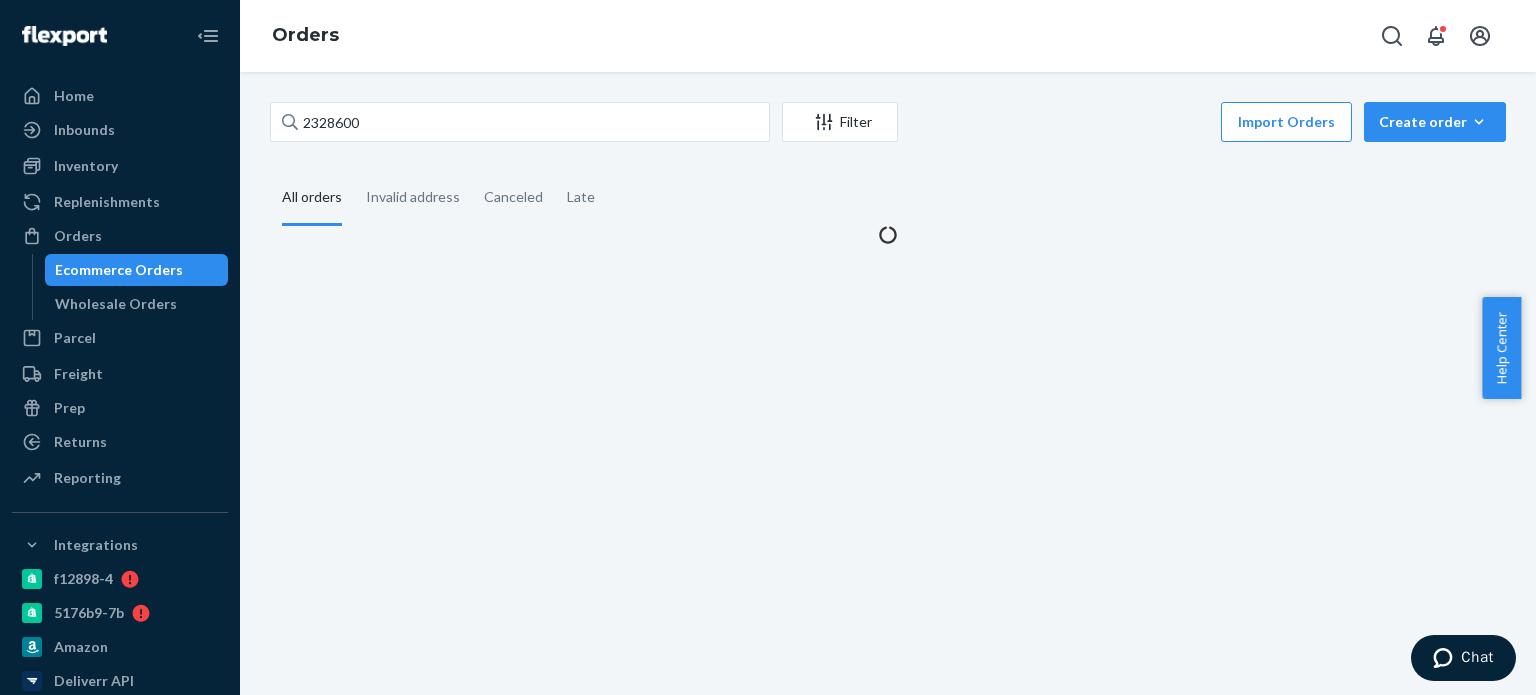 scroll, scrollTop: 0, scrollLeft: 0, axis: both 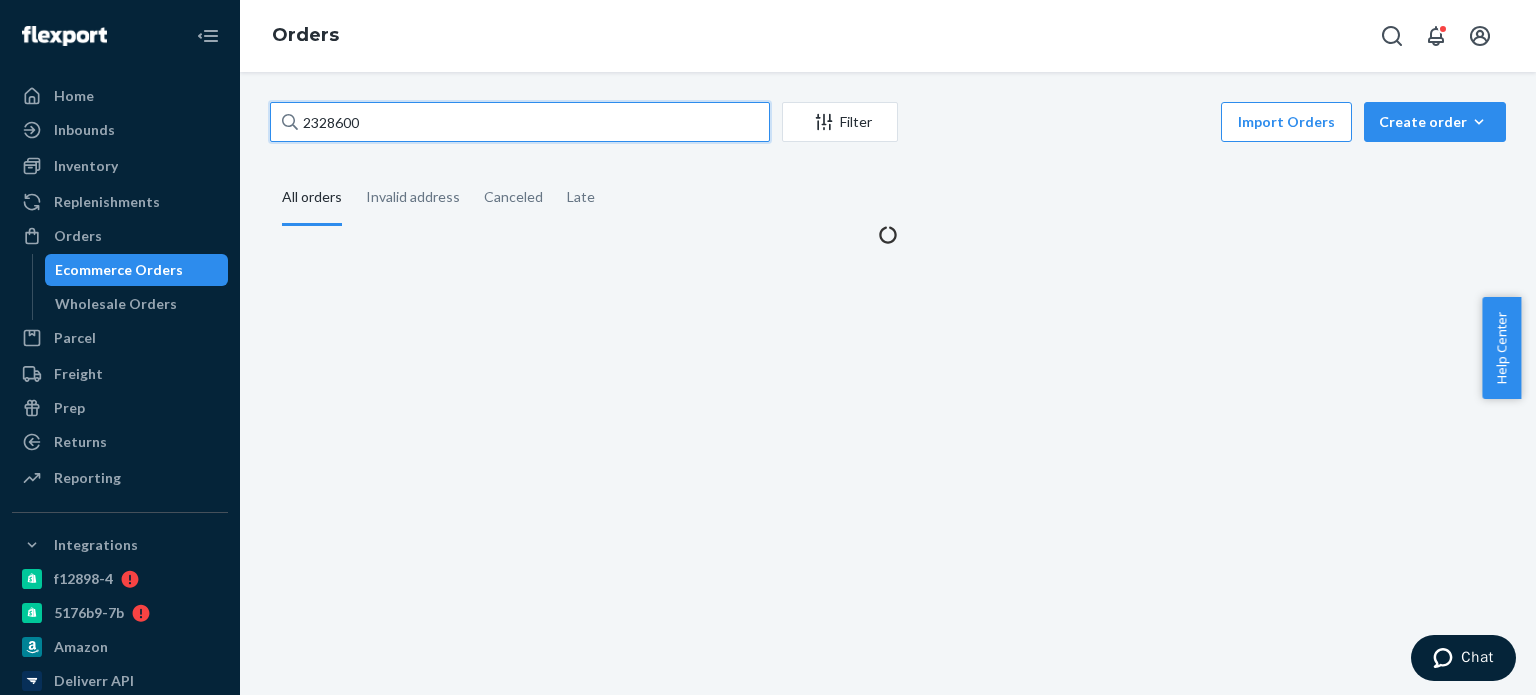 drag, startPoint x: 371, startPoint y: 113, endPoint x: 316, endPoint y: 126, distance: 56.515484 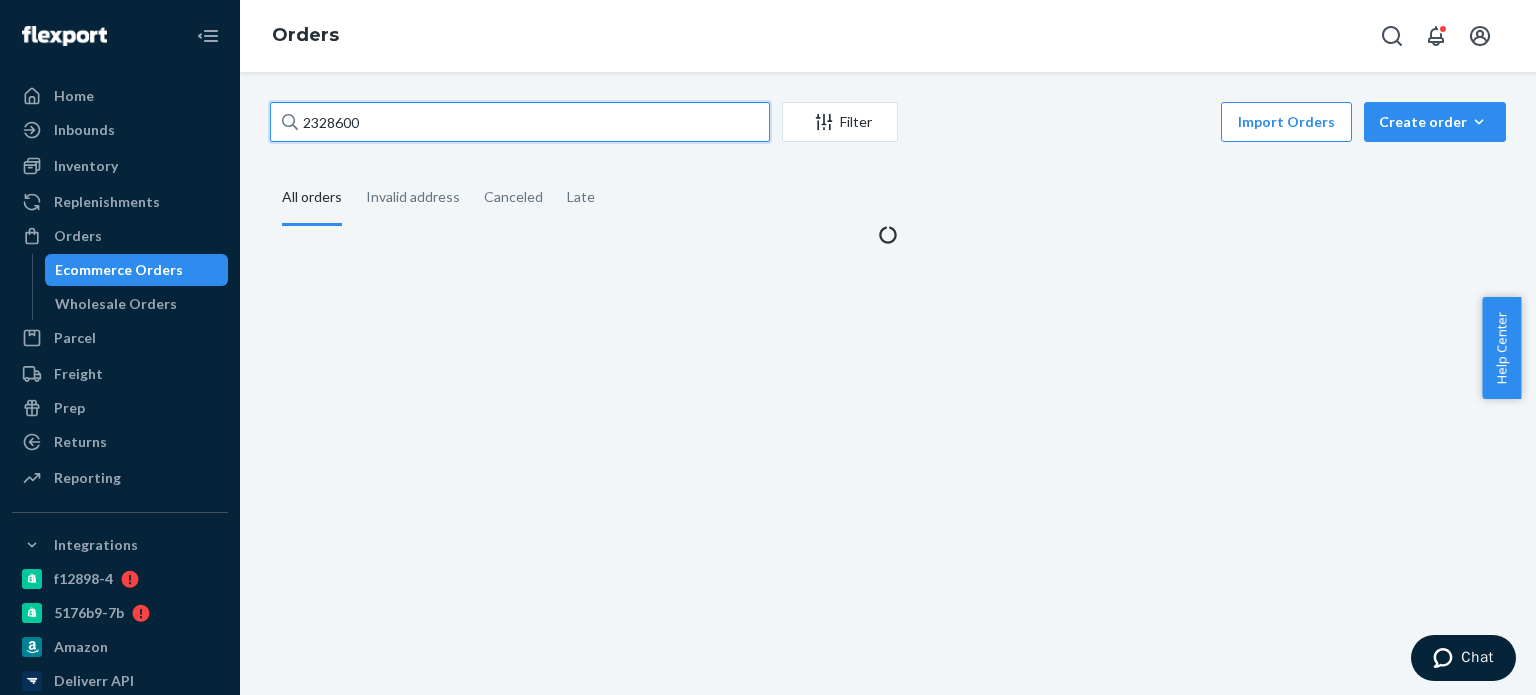 click on "2328600 Filter Import Orders Create order Ecommerce order Removal order All orders Invalid address Canceled Late" at bounding box center [888, 173] 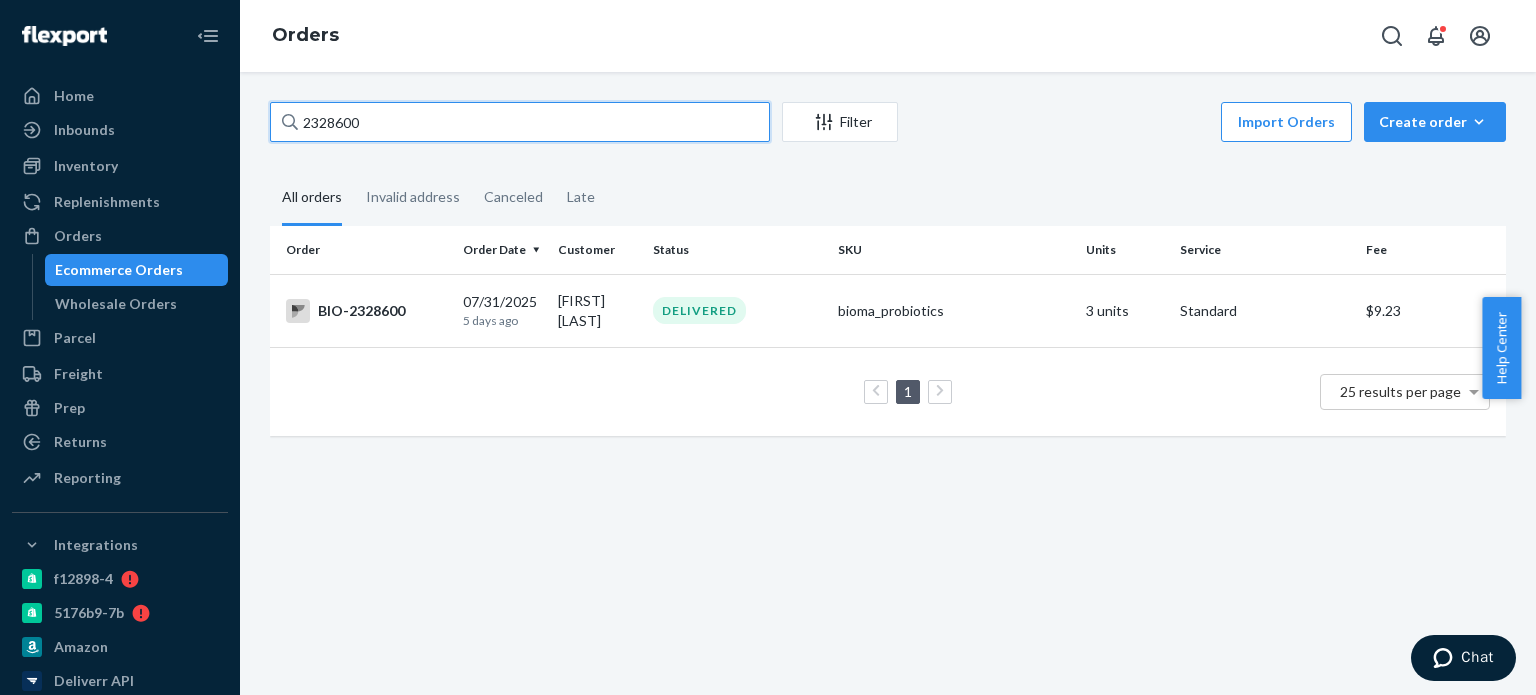 paste on "57102" 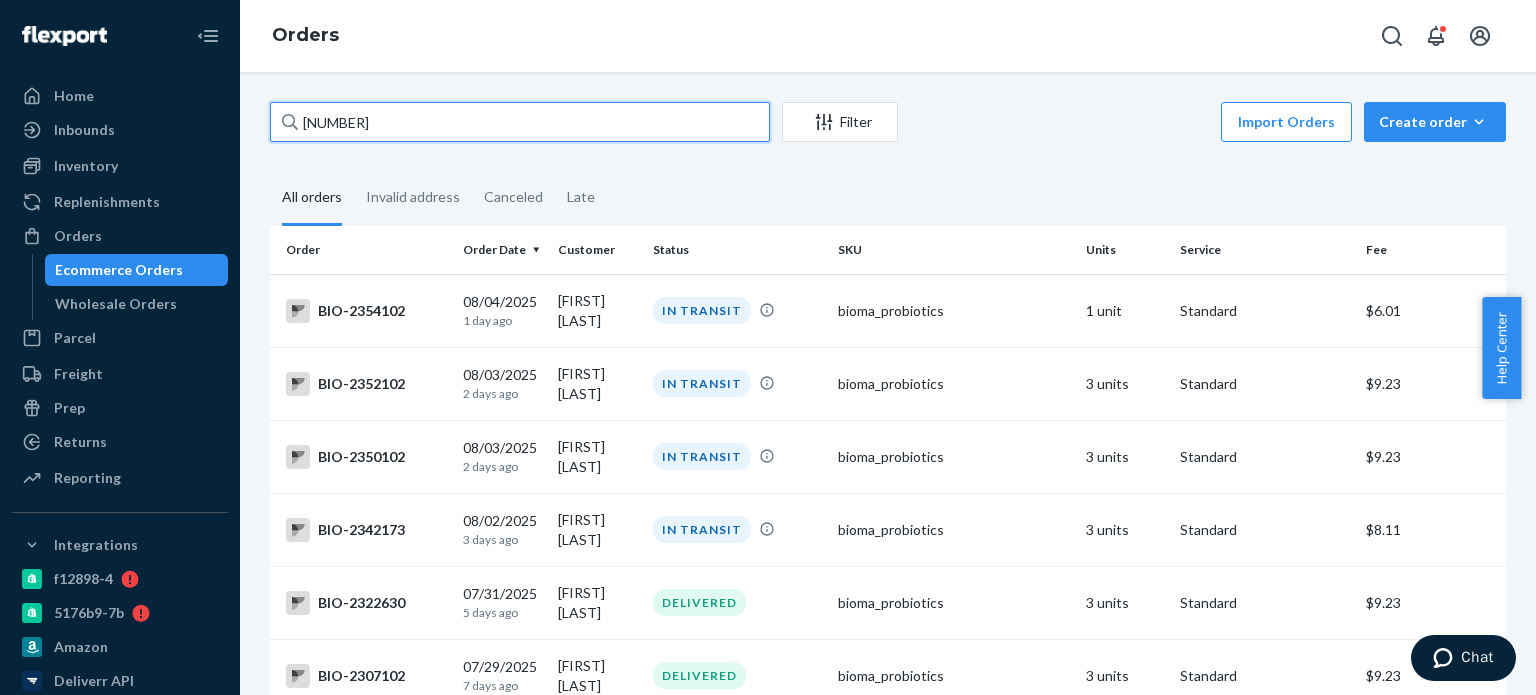 drag, startPoint x: 392, startPoint y: 121, endPoint x: 331, endPoint y: 130, distance: 61.66036 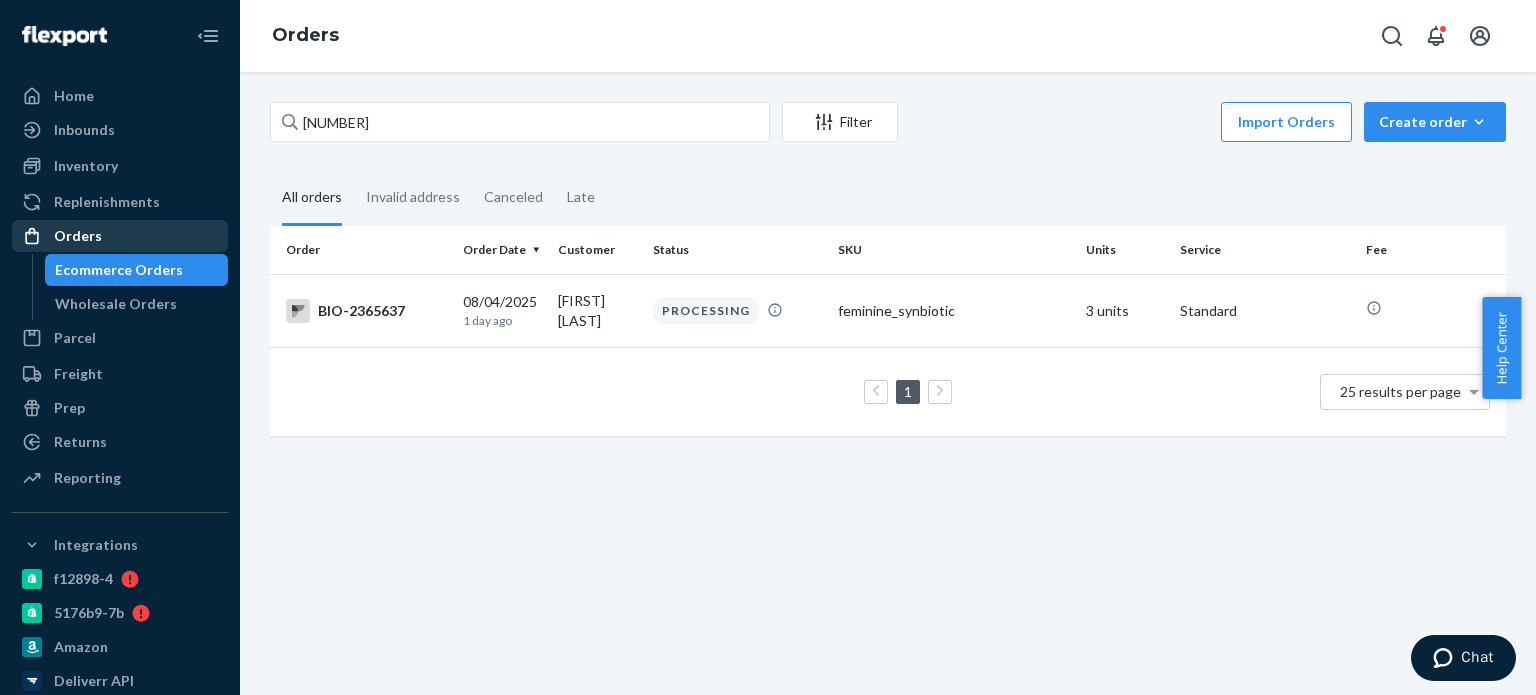 click on "Orders" at bounding box center (78, 236) 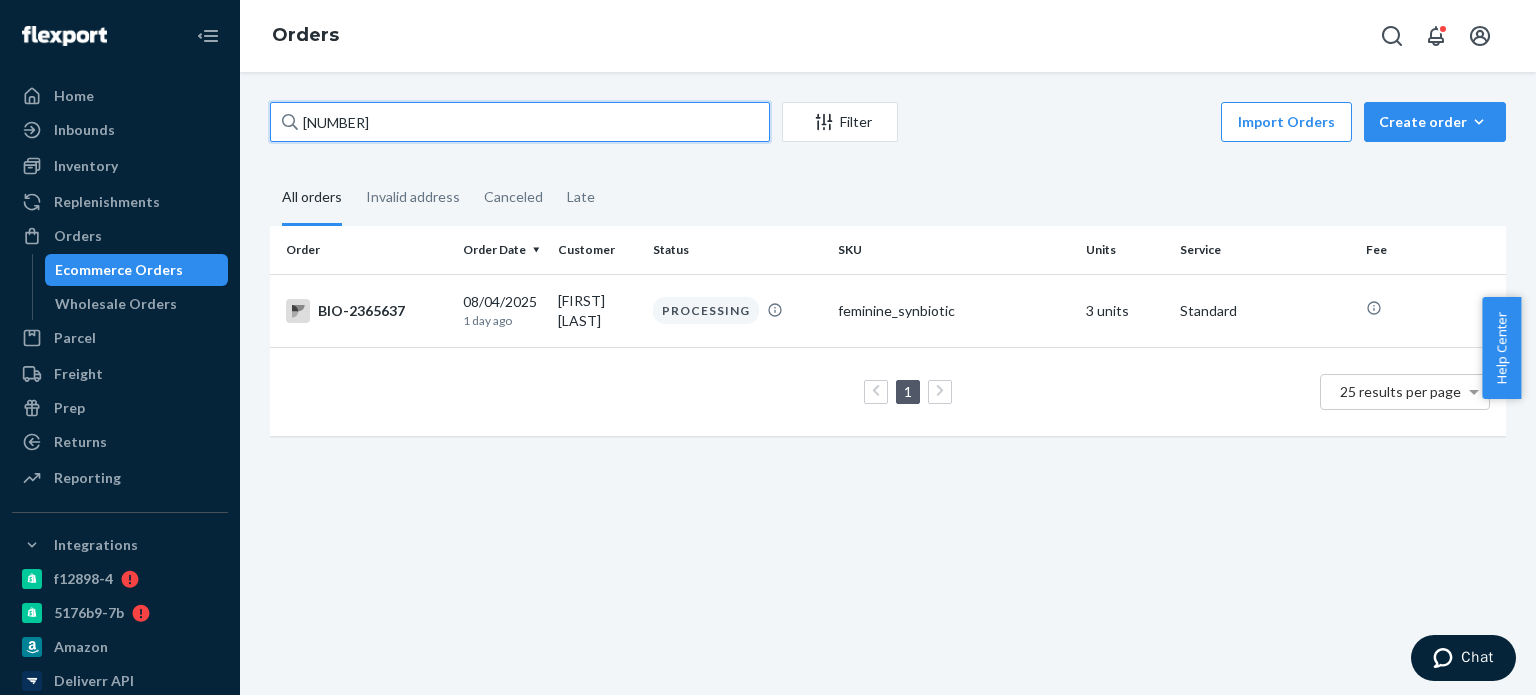 drag, startPoint x: 282, startPoint y: 131, endPoint x: 314, endPoint y: 128, distance: 32.140316 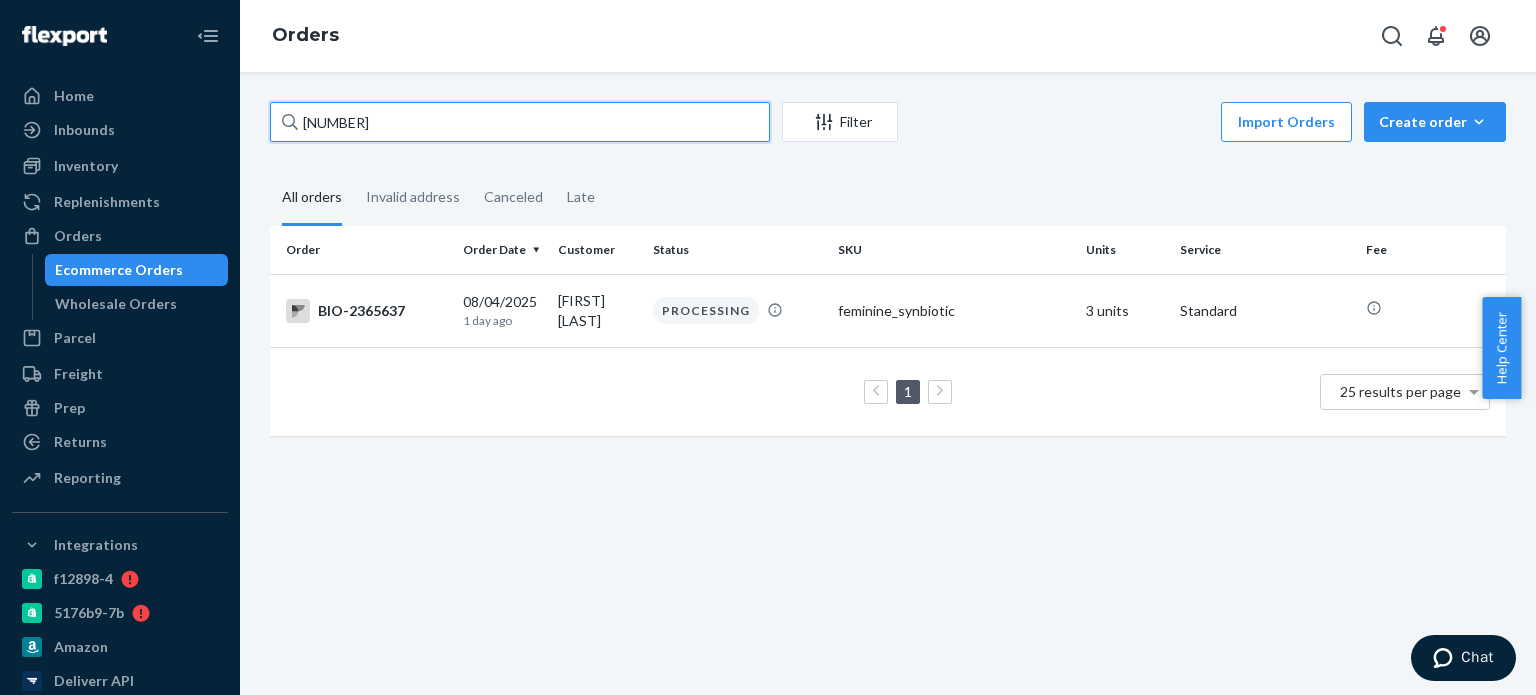 click on "2365637" at bounding box center [520, 122] 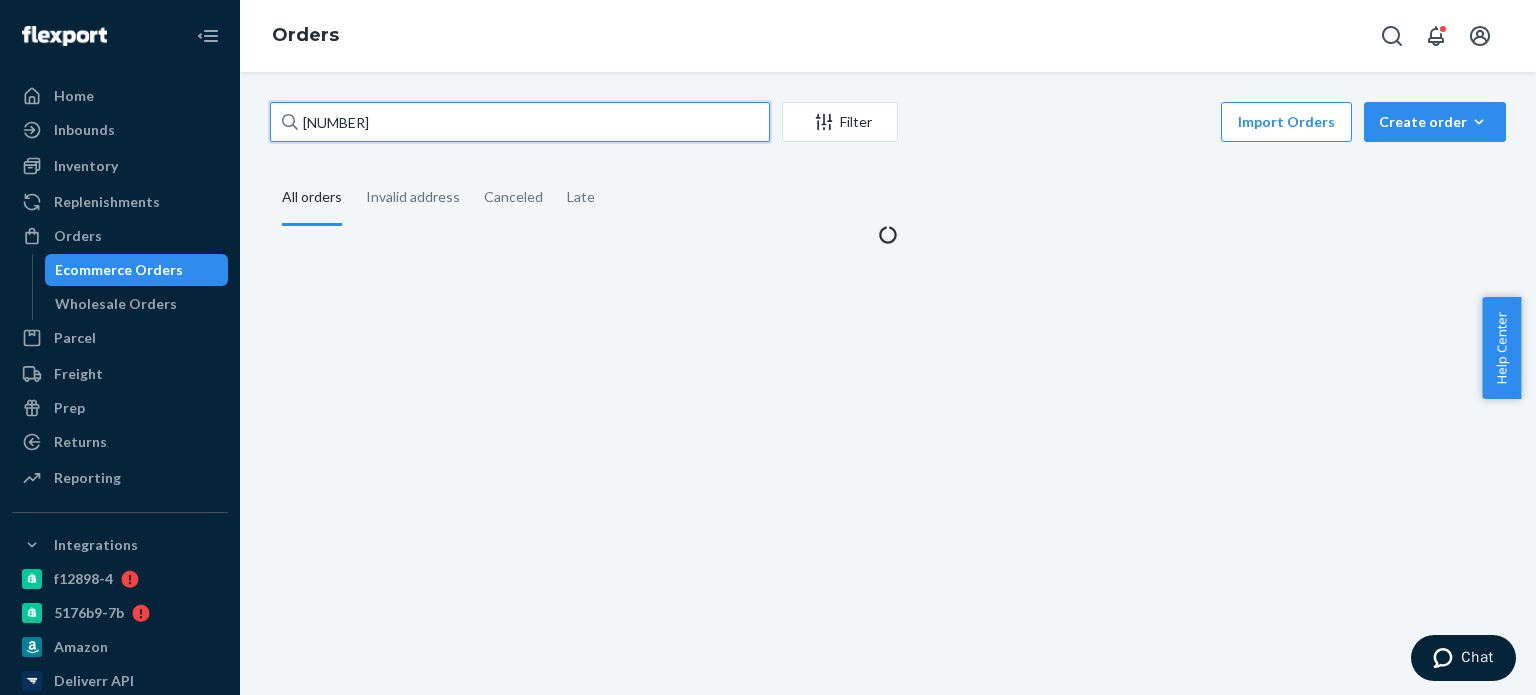 type on "2311009" 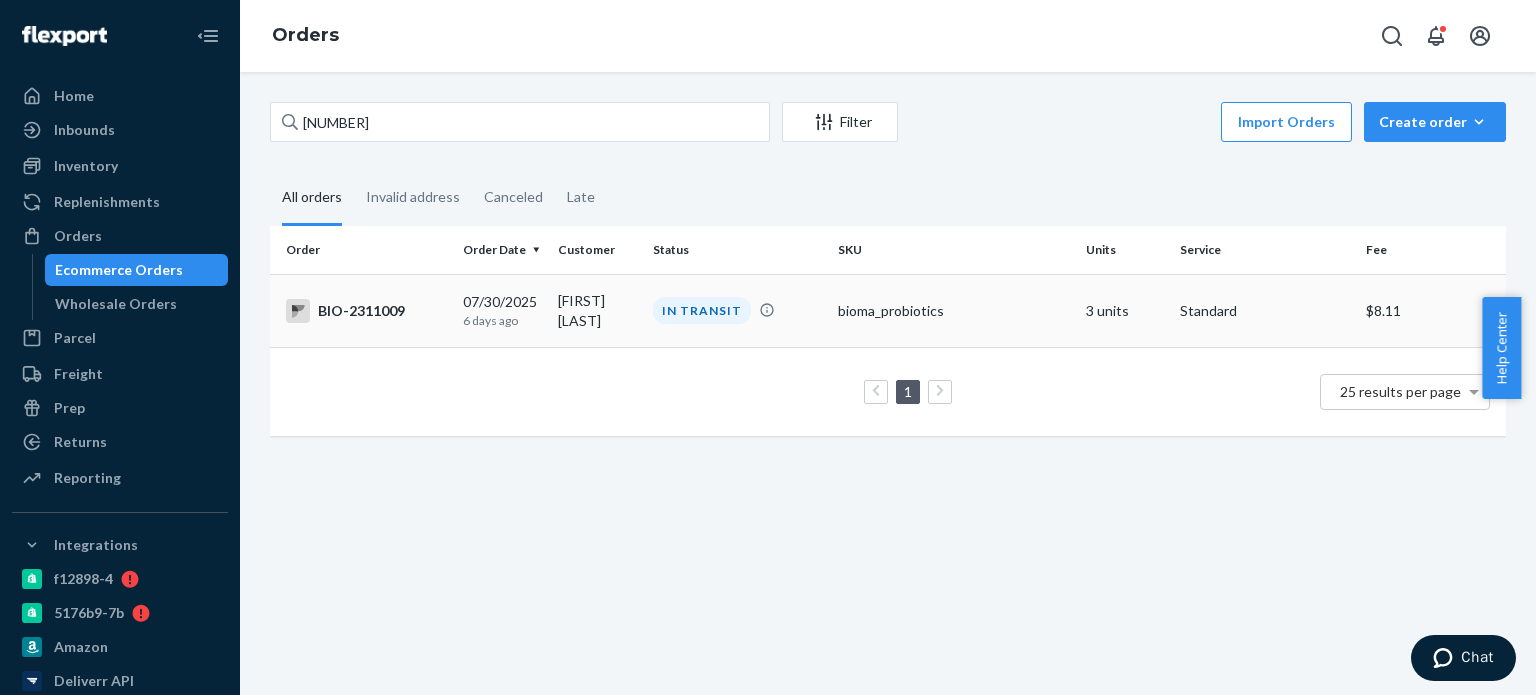 click on "IN TRANSIT" at bounding box center [737, 310] 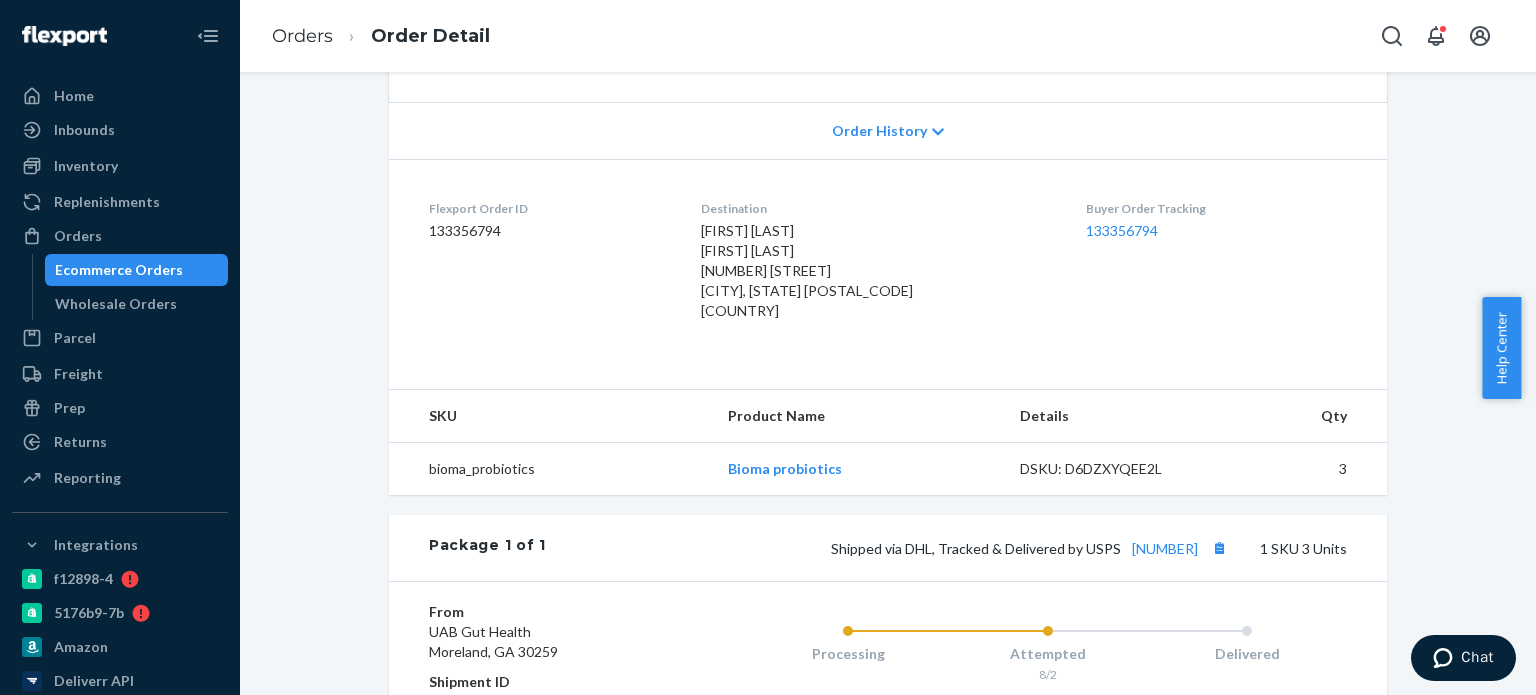 scroll, scrollTop: 500, scrollLeft: 0, axis: vertical 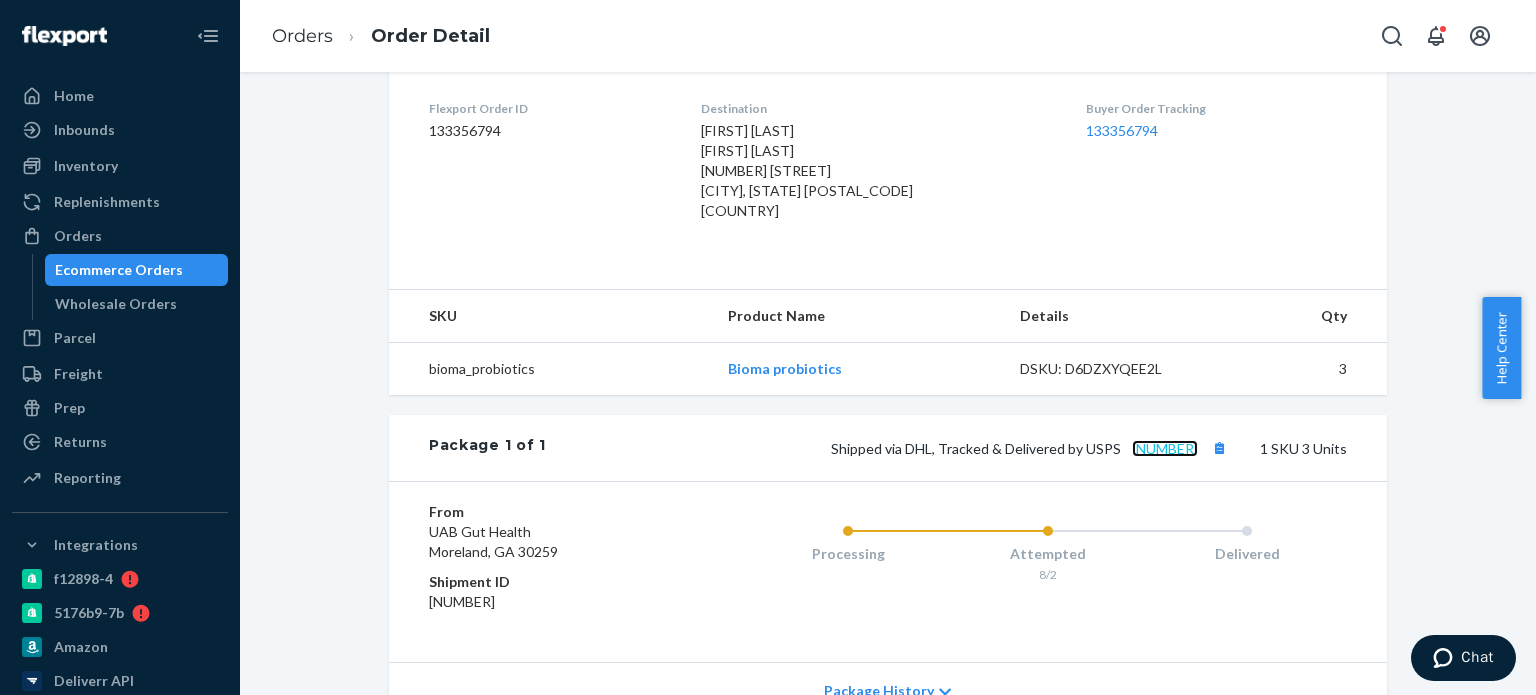 click on "9261290316871729184228" at bounding box center [1165, 448] 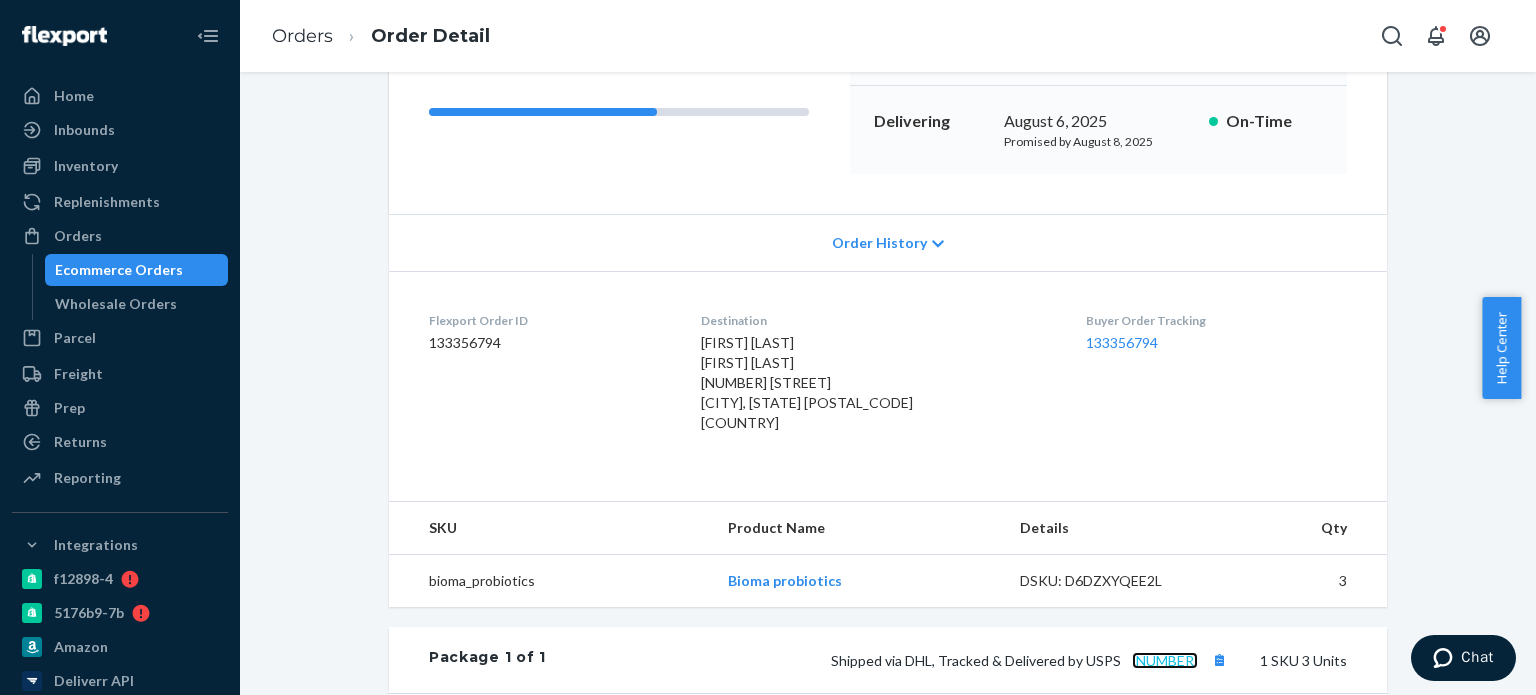 scroll, scrollTop: 0, scrollLeft: 0, axis: both 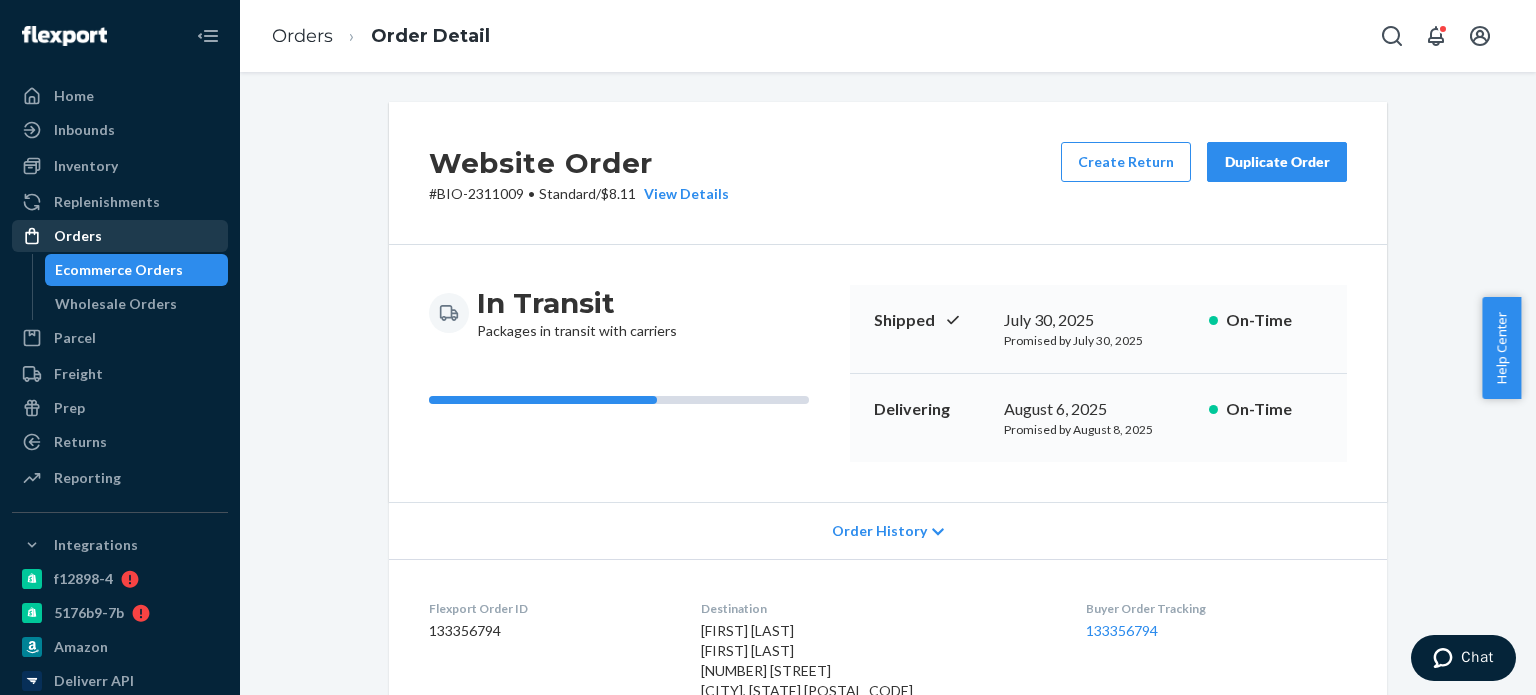 click on "Orders" at bounding box center [120, 236] 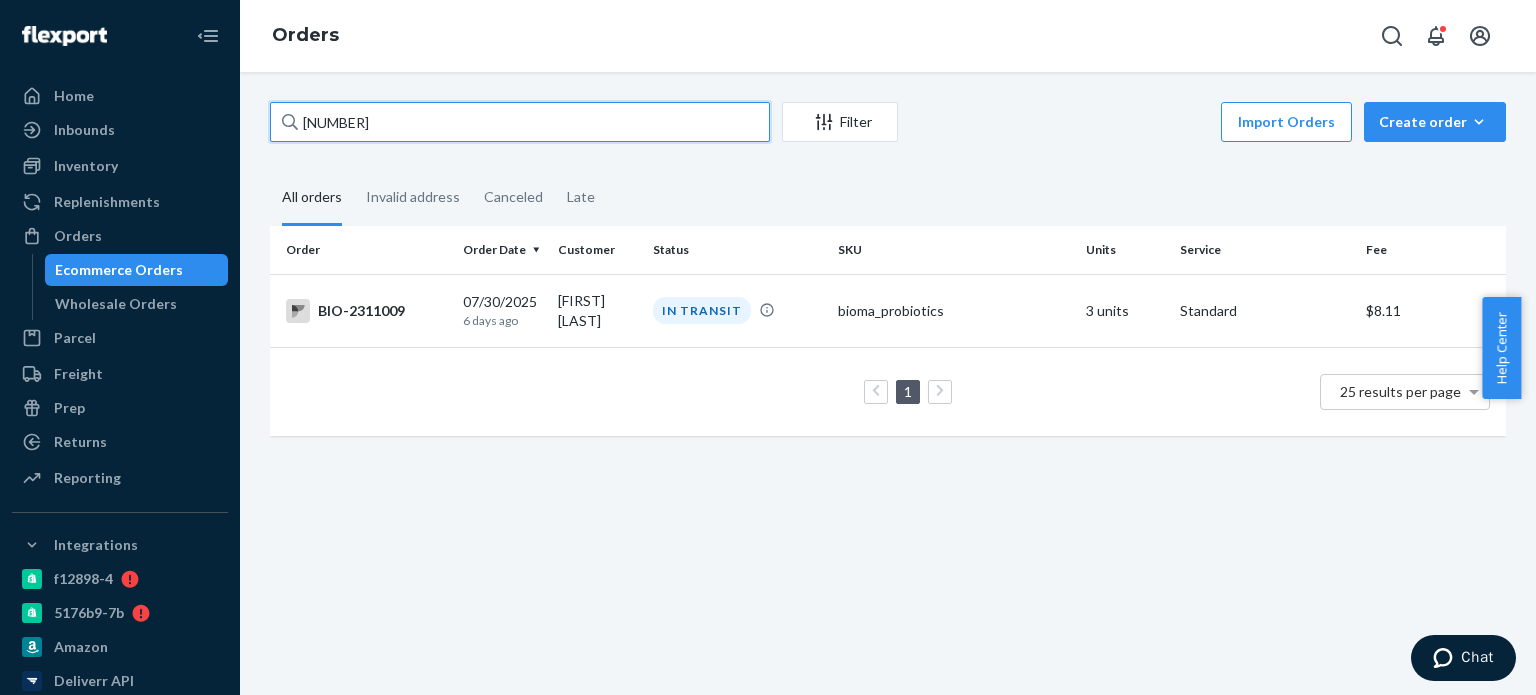 drag, startPoint x: 352, startPoint y: 125, endPoint x: 320, endPoint y: 123, distance: 32.06244 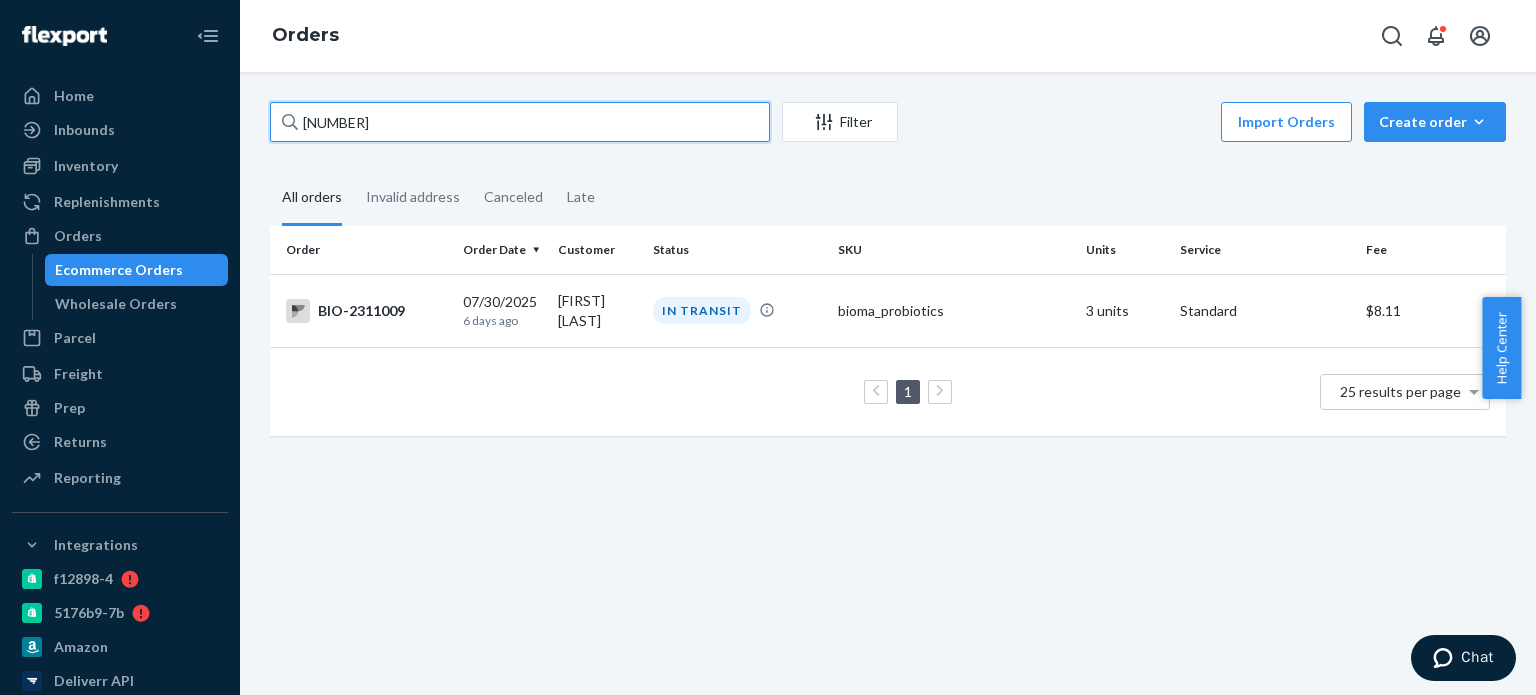 click on "2311009 Filter Import Orders Create order Ecommerce order Removal order All orders Invalid address Canceled Late Order Order Date Customer Status SKU Units Service Fee BIO-2311009 07/30/2025 6 days ago Andy Thomas IN TRANSIT bioma_probiotics 3 units Standard $8.11 1 25 results per page" at bounding box center [888, 279] 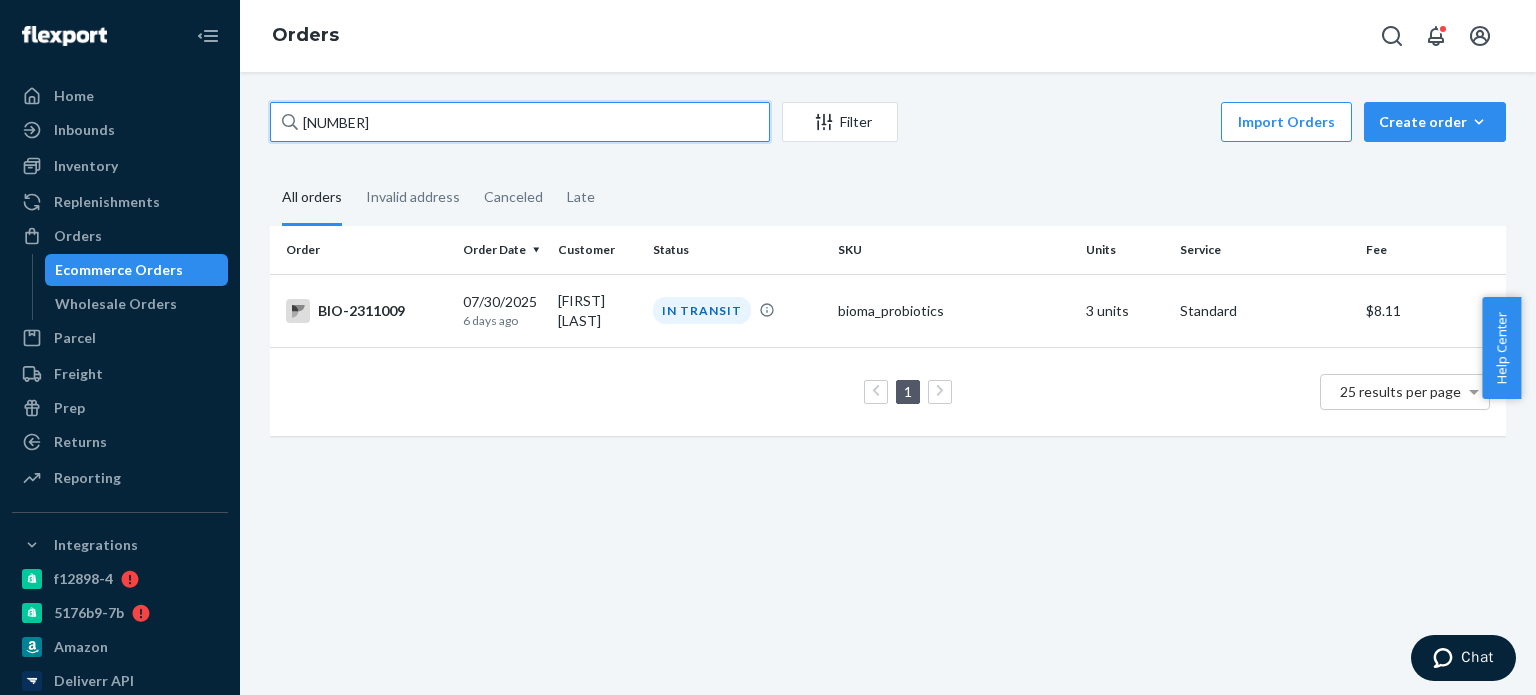 paste on "hthress@yahoo.com" 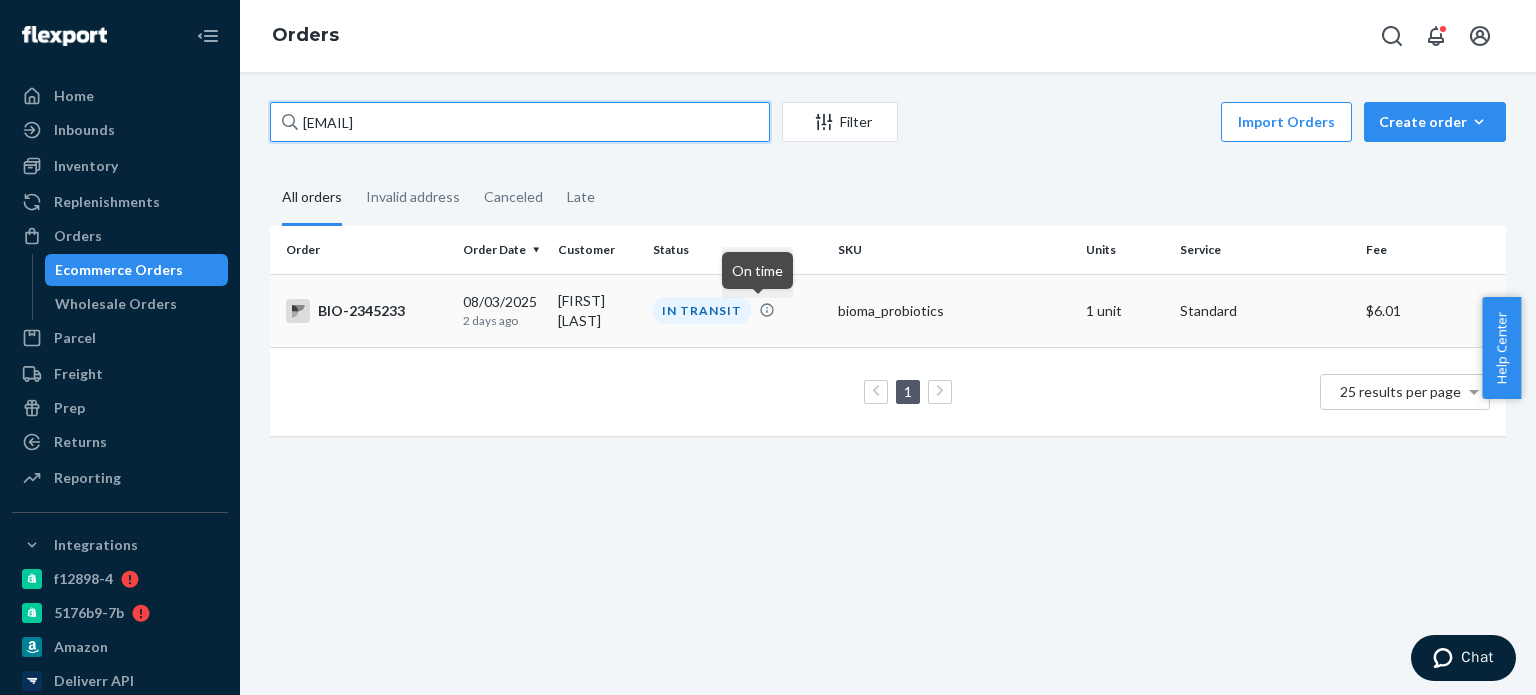type on "hthress@yahoo.com" 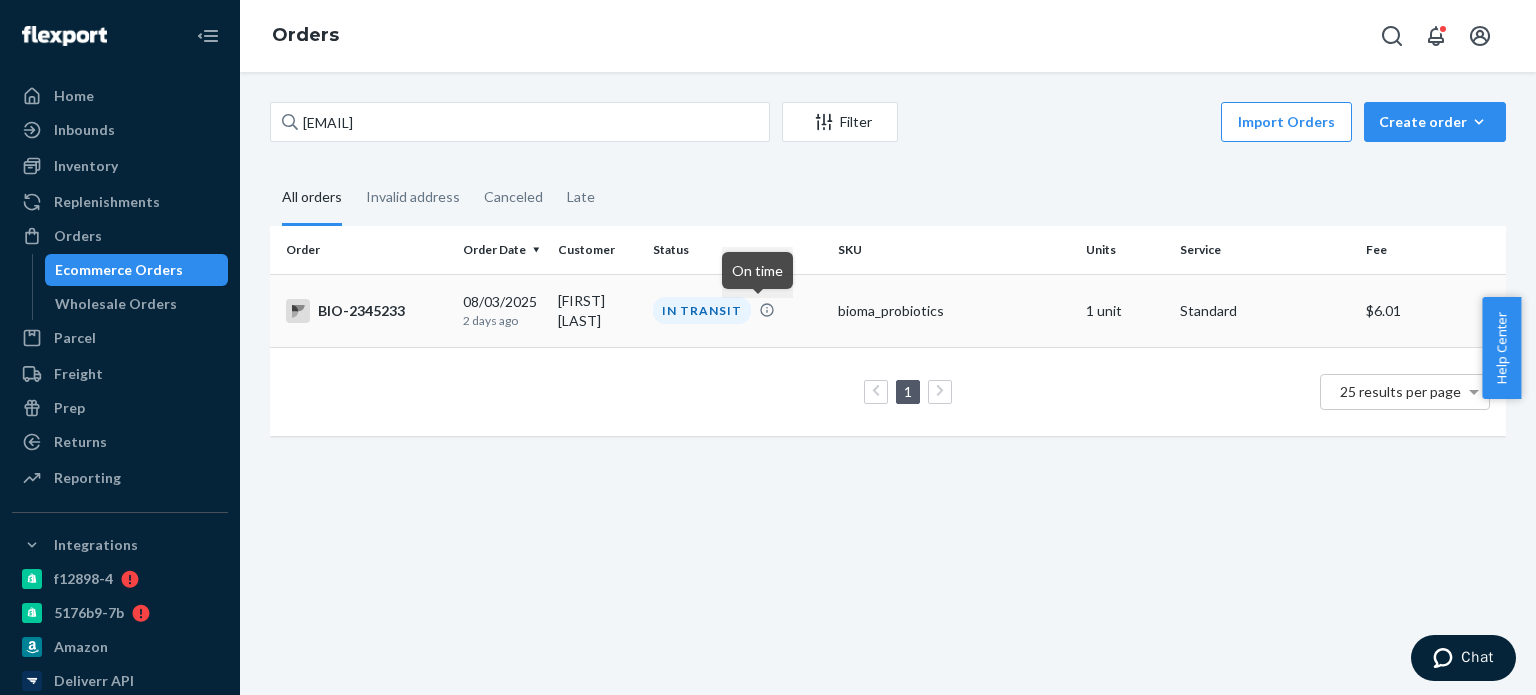 click 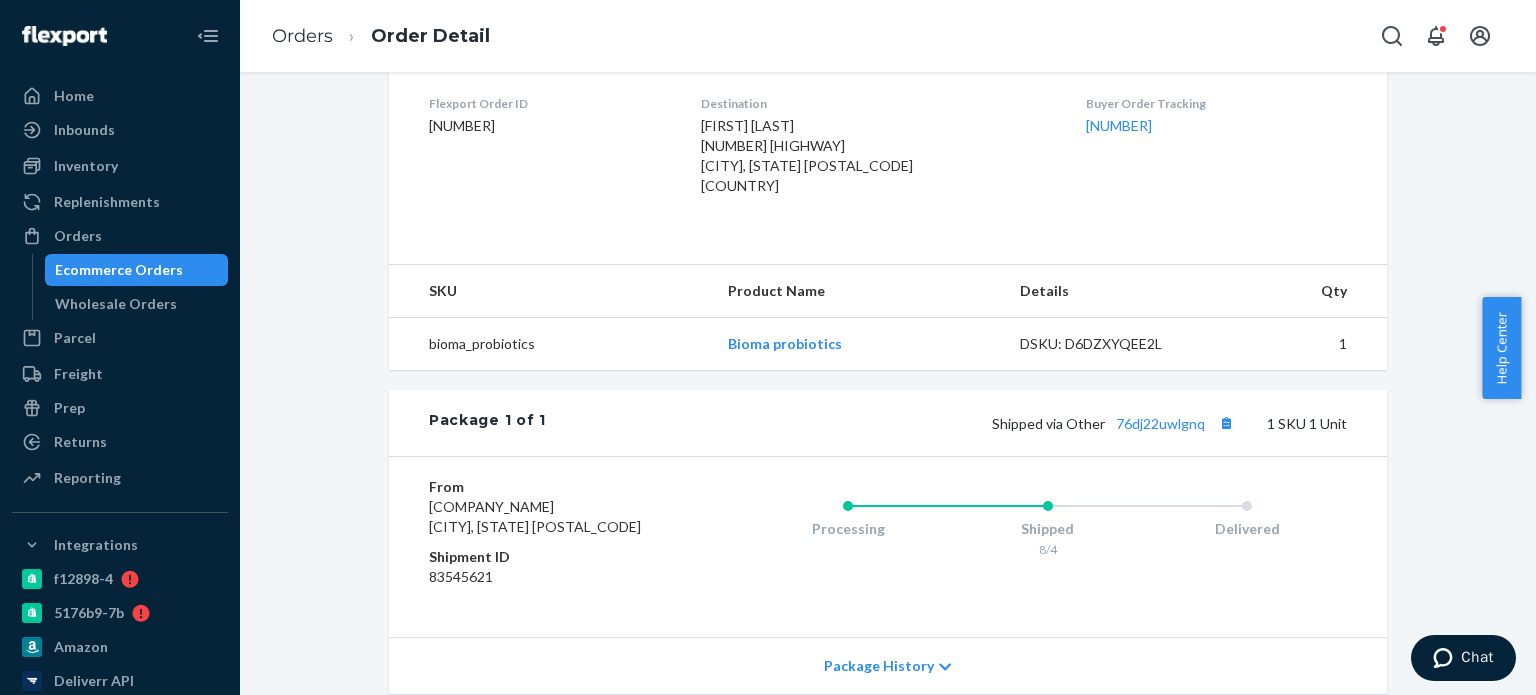 scroll, scrollTop: 668, scrollLeft: 0, axis: vertical 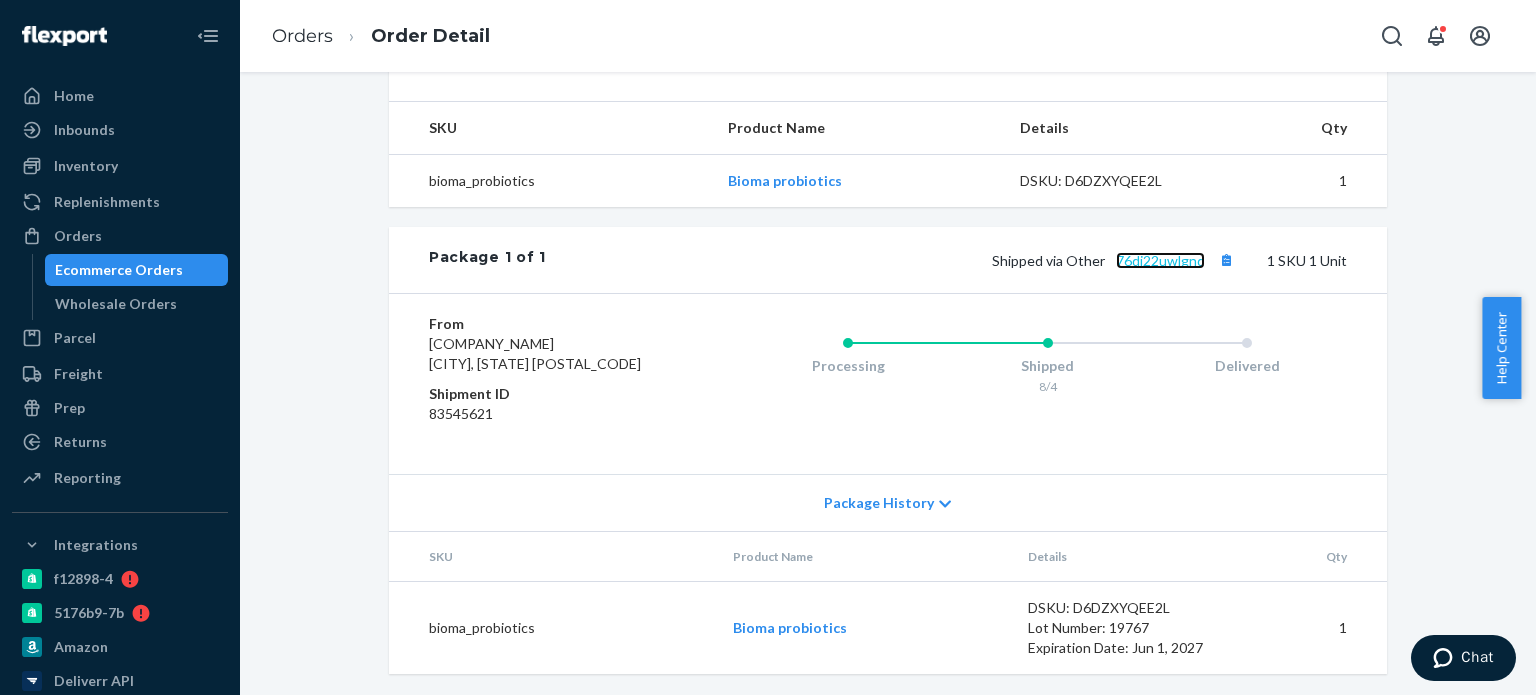 click on "76dj22uwlgnq" at bounding box center [1160, 260] 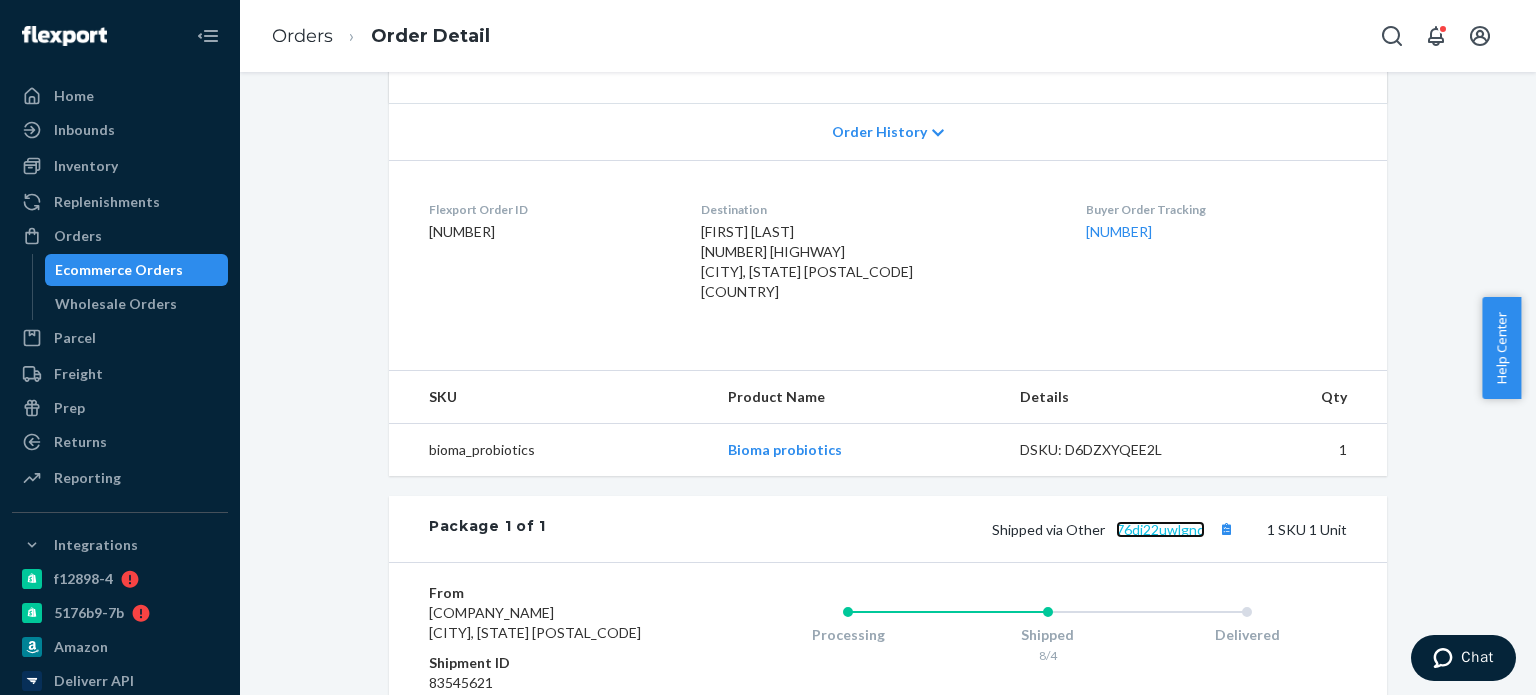scroll, scrollTop: 400, scrollLeft: 0, axis: vertical 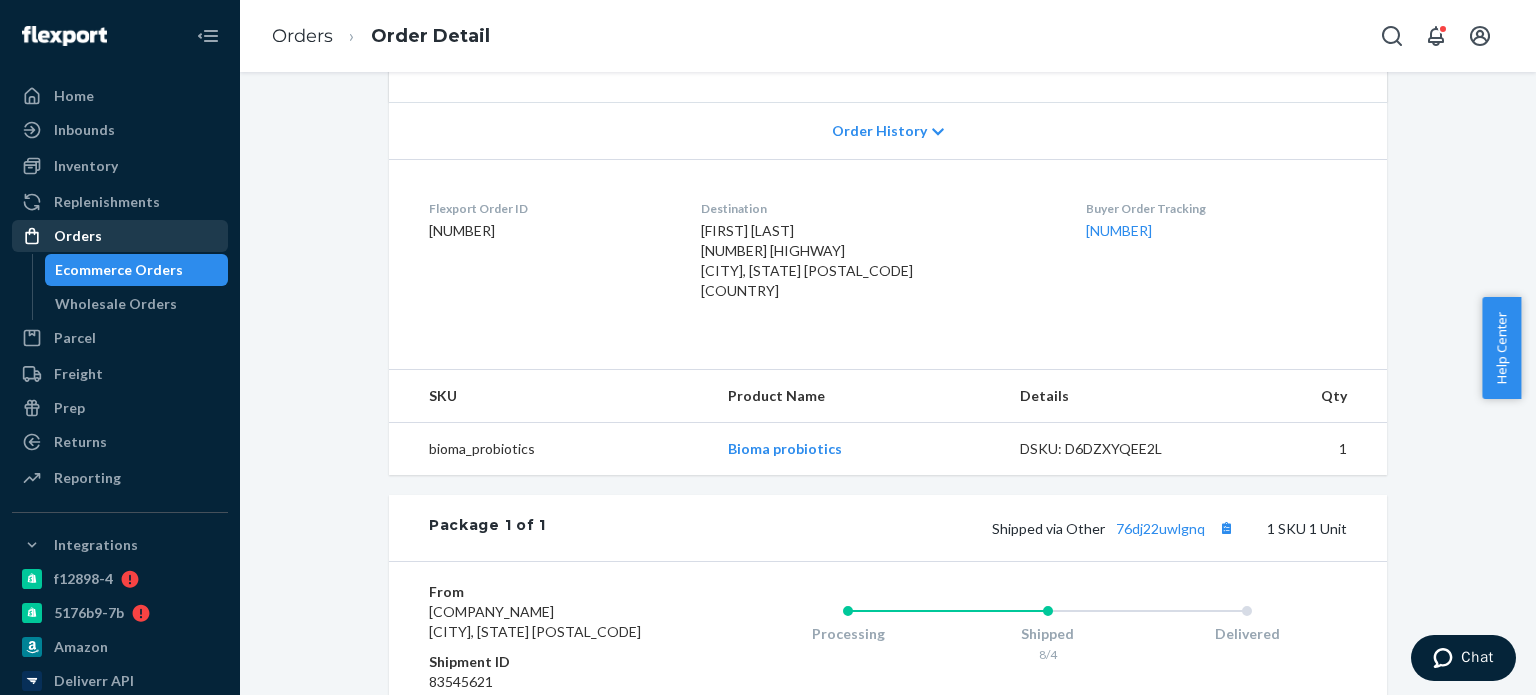 click on "Orders" at bounding box center (120, 236) 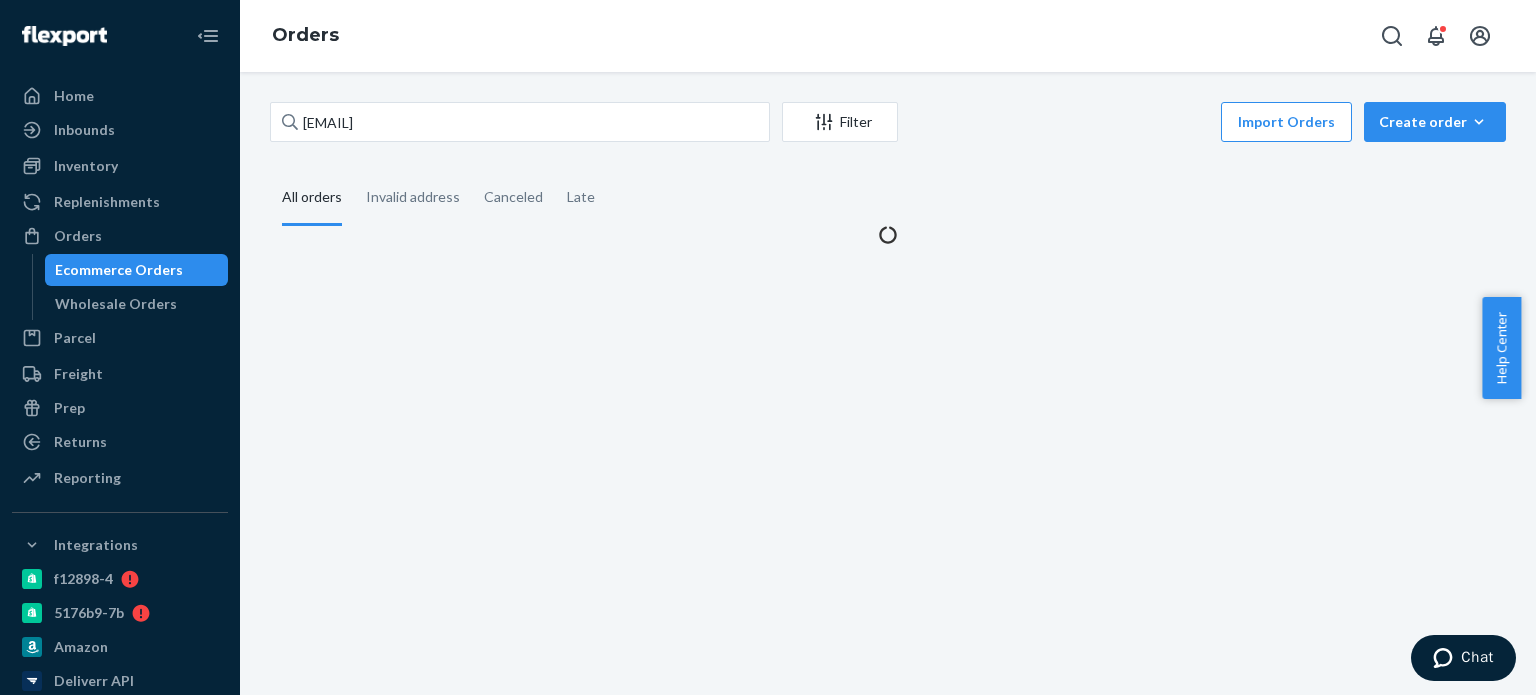 scroll, scrollTop: 0, scrollLeft: 0, axis: both 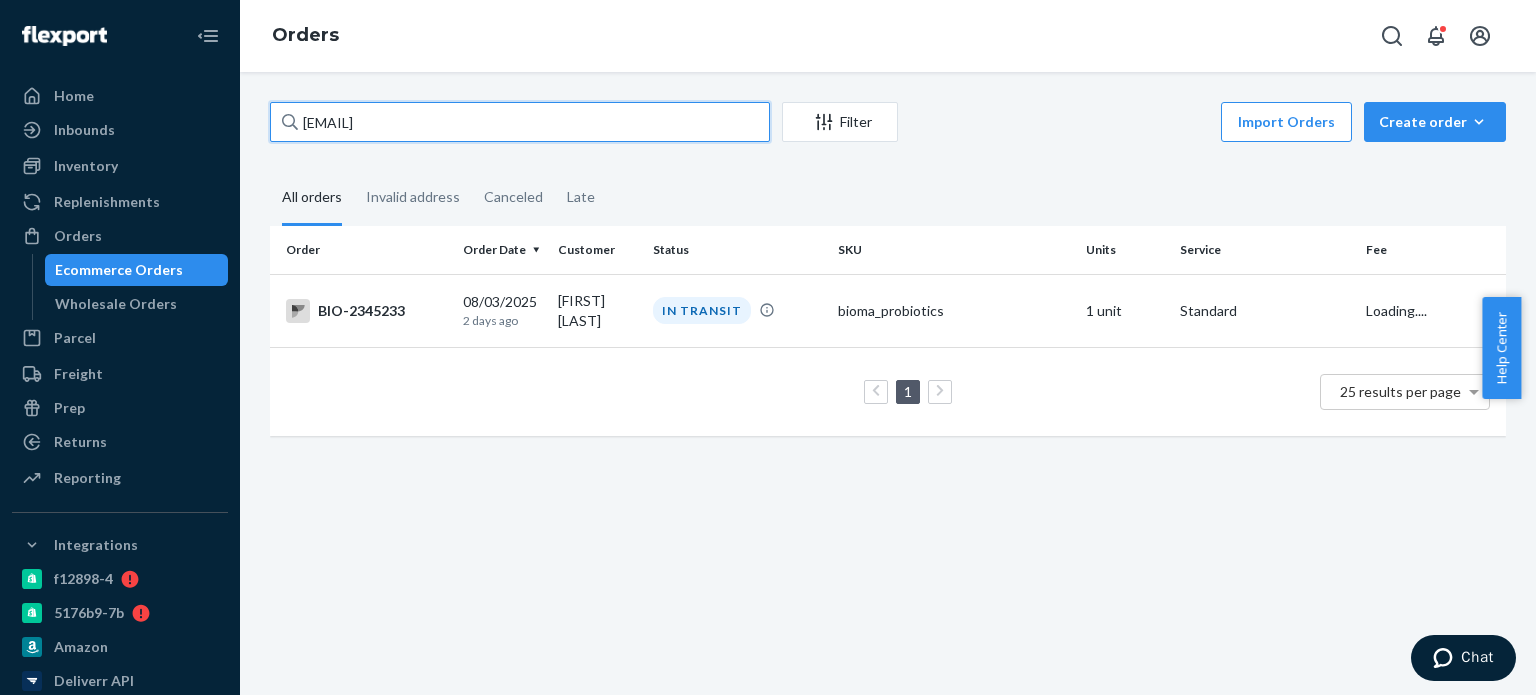 drag, startPoint x: 445, startPoint y: 125, endPoint x: 322, endPoint y: 121, distance: 123.065025 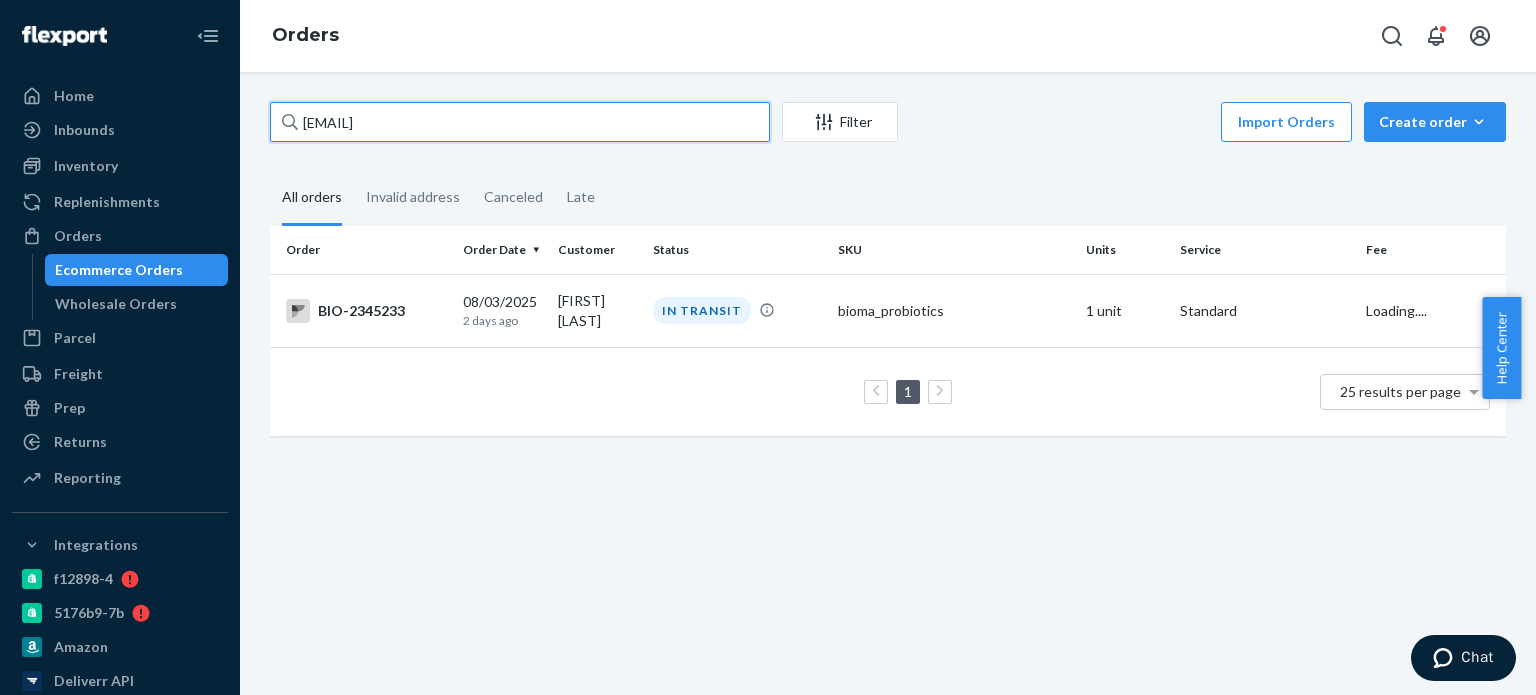click on "hthress@yahoo.com" at bounding box center (520, 122) 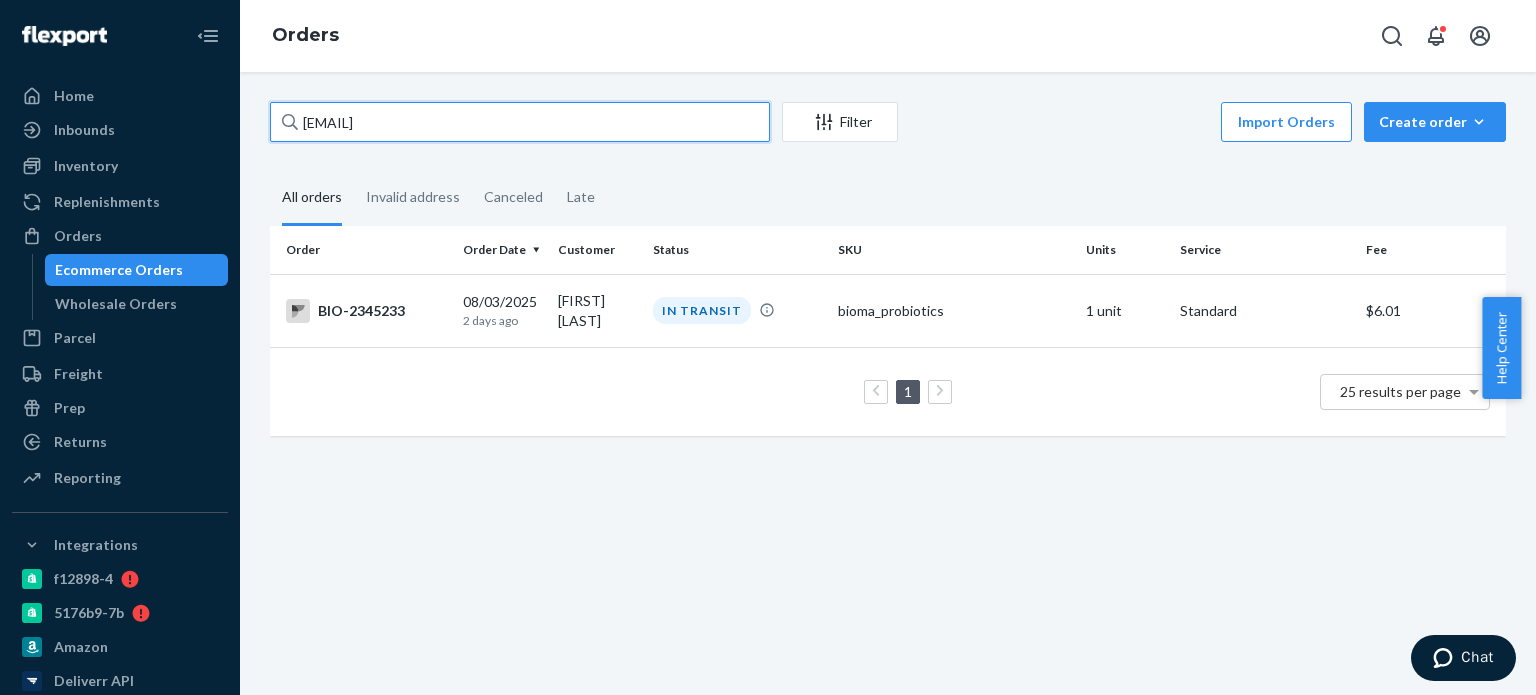 paste on "2321424" 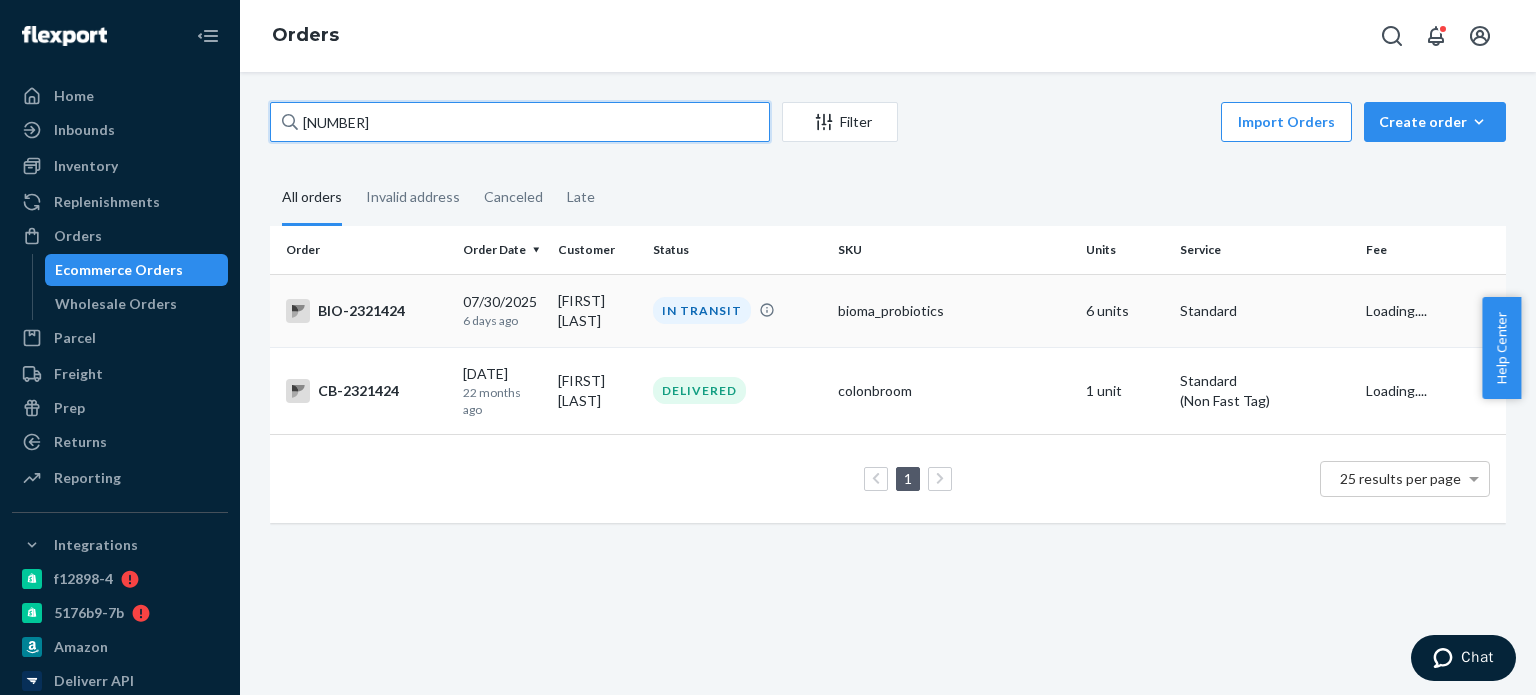 type on "2321424" 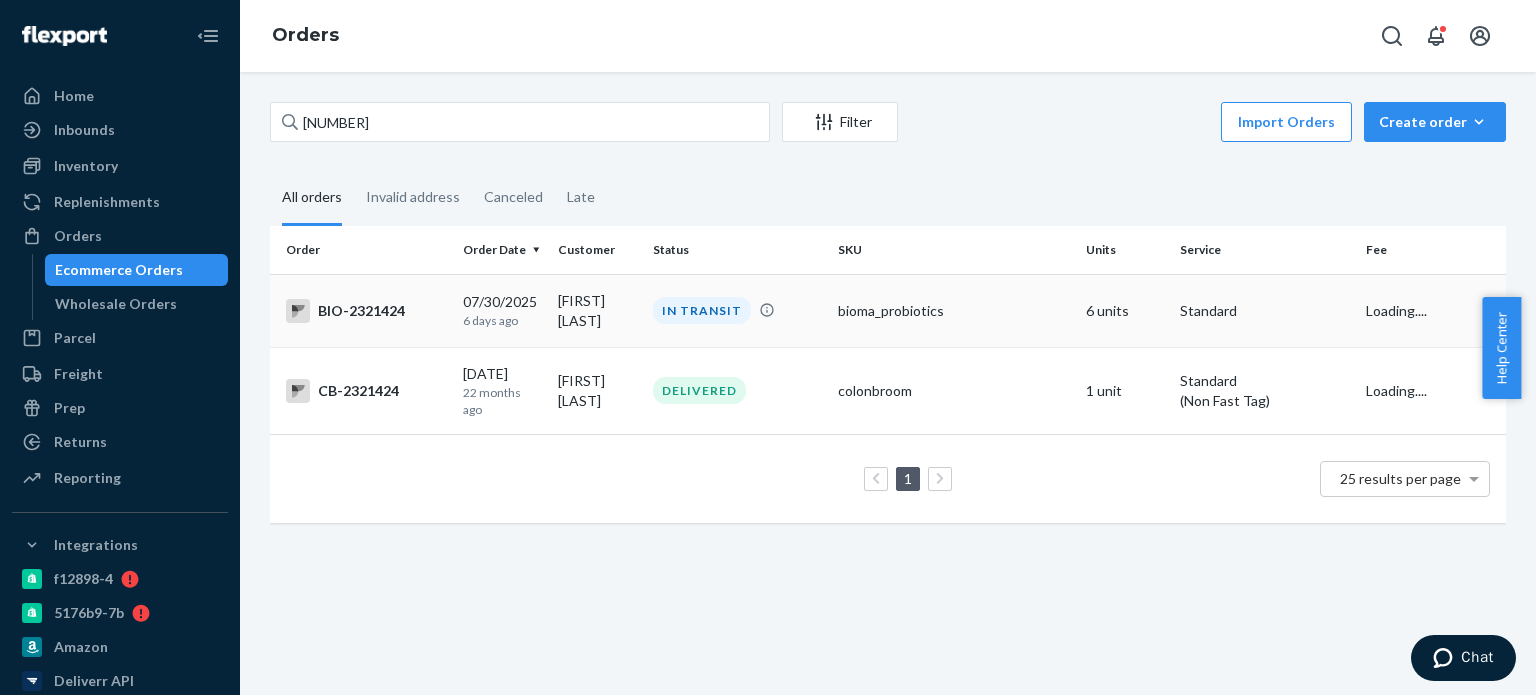 click on "IN TRANSIT" at bounding box center (737, 310) 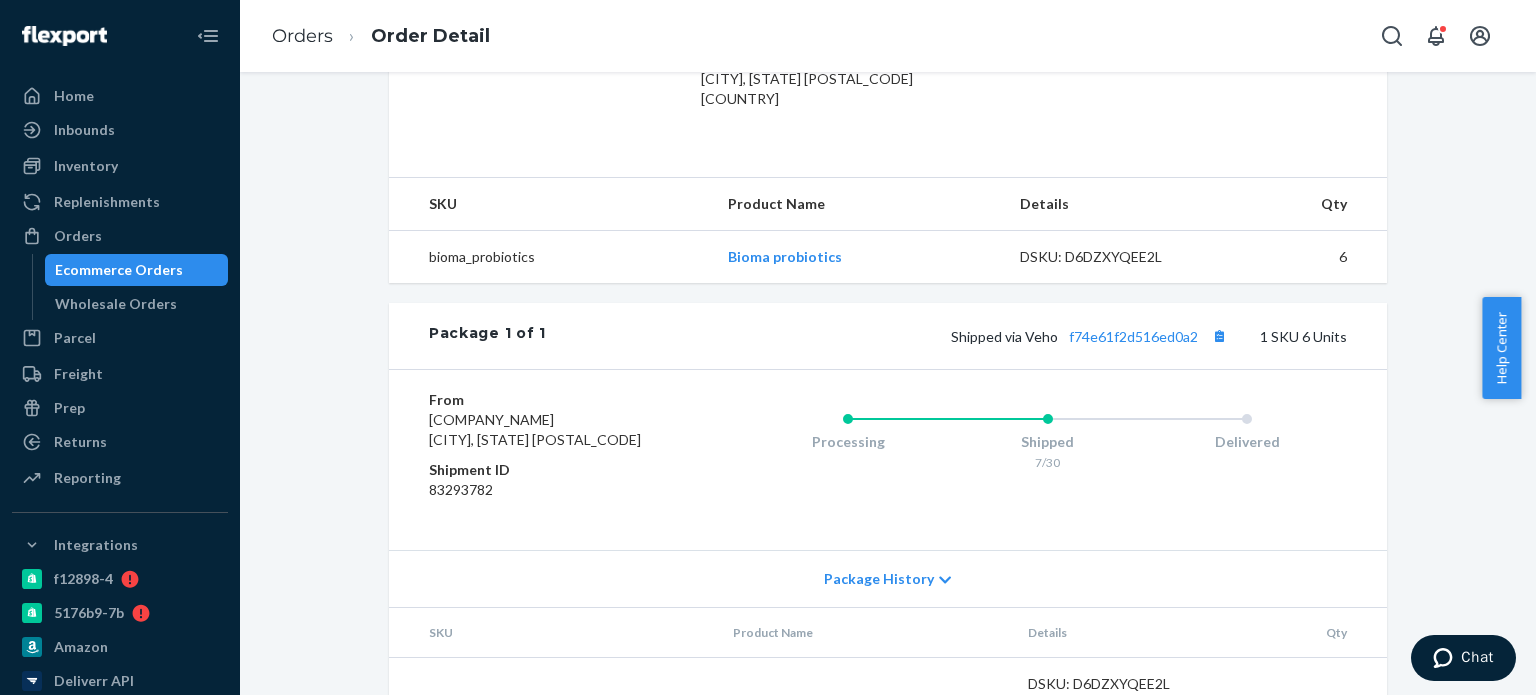 scroll, scrollTop: 668, scrollLeft: 0, axis: vertical 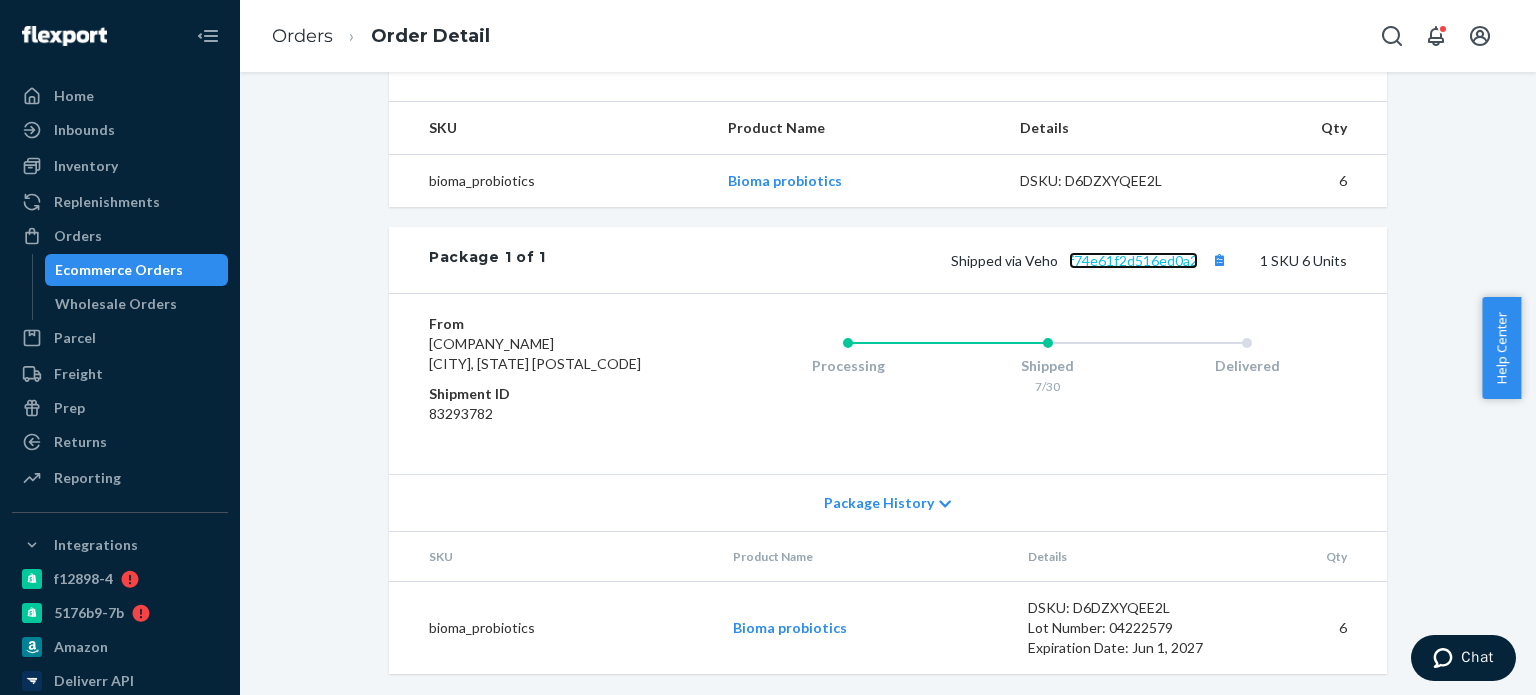 click on "f74e61f2d516ed0a2" at bounding box center [1133, 260] 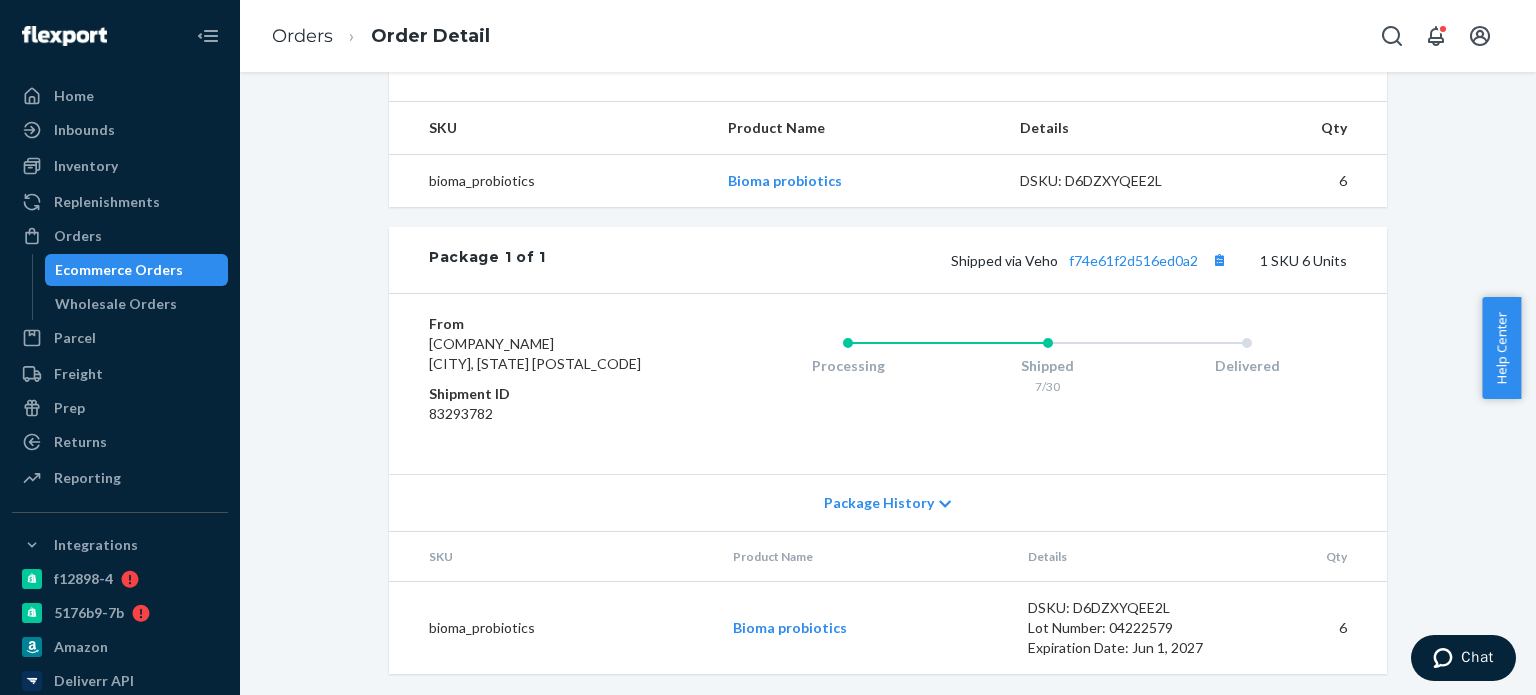 drag, startPoint x: 132, startPoint y: 243, endPoint x: 413, endPoint y: 99, distance: 315.74832 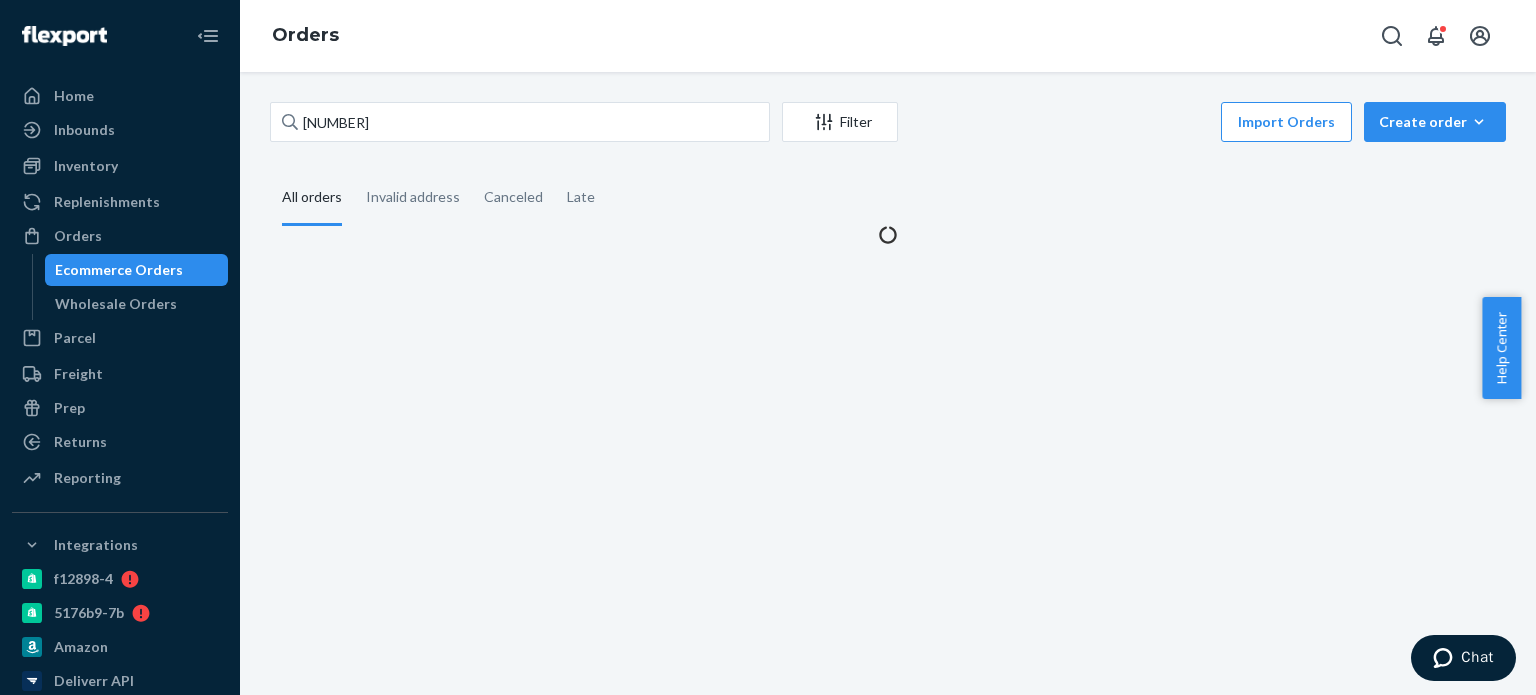 scroll, scrollTop: 0, scrollLeft: 0, axis: both 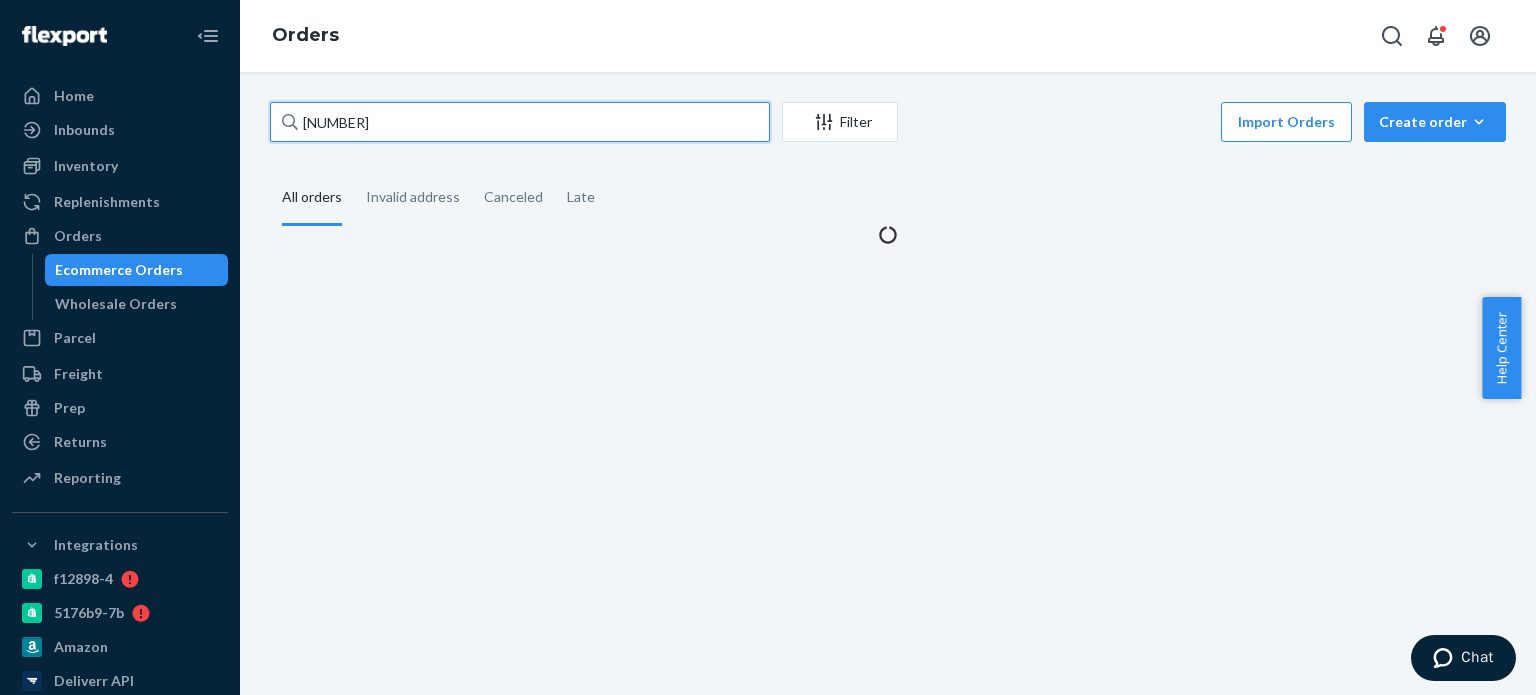 drag, startPoint x: 396, startPoint y: 114, endPoint x: 289, endPoint y: 133, distance: 108.67382 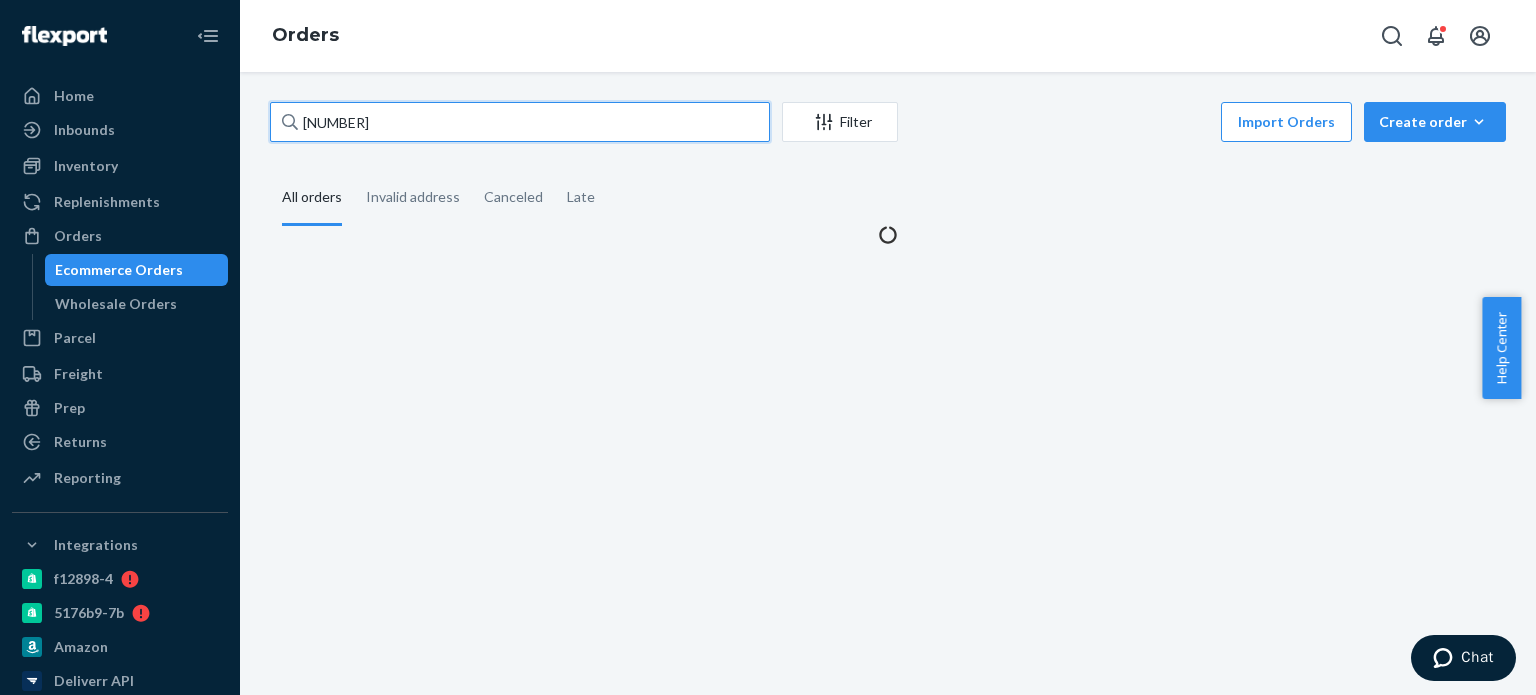 click on "2321424" at bounding box center [520, 122] 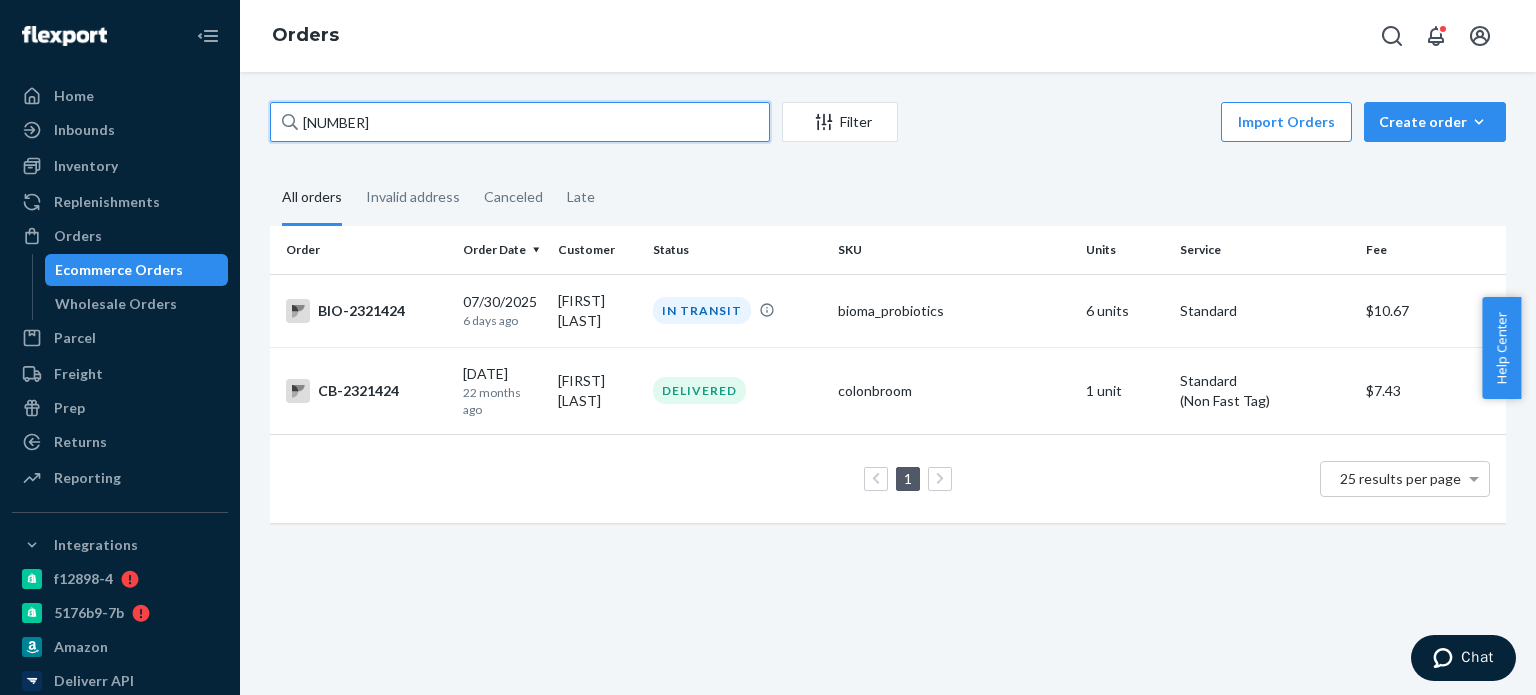 paste on "1760" 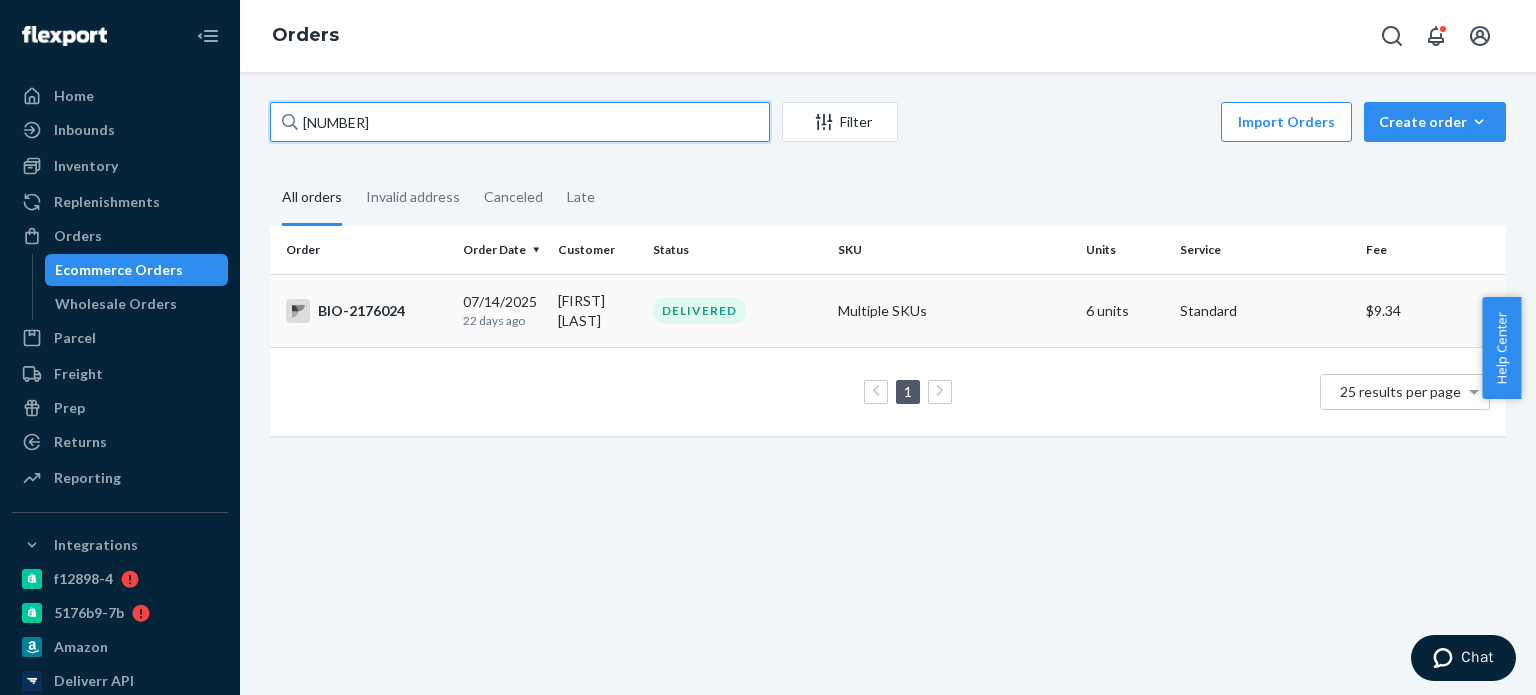 type on "2176024" 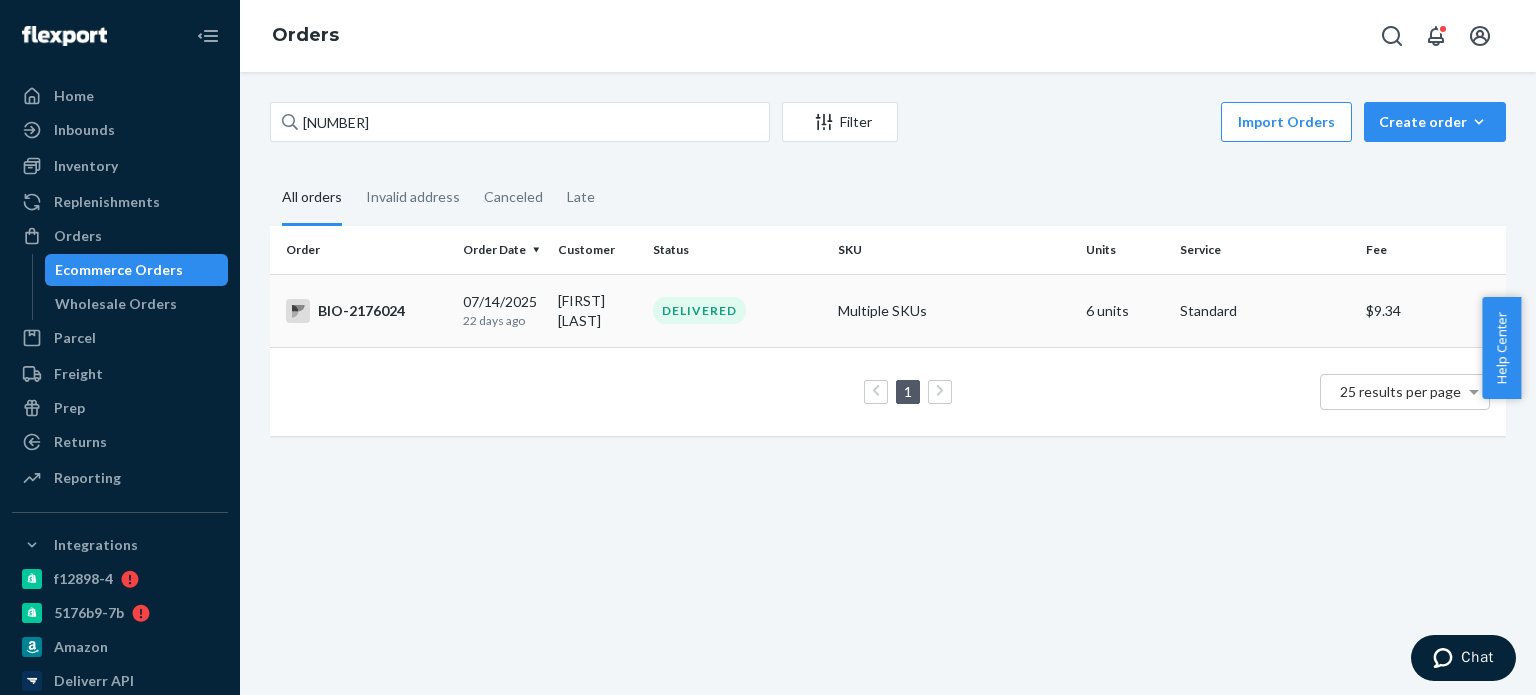 click on "DELIVERED" at bounding box center (737, 310) 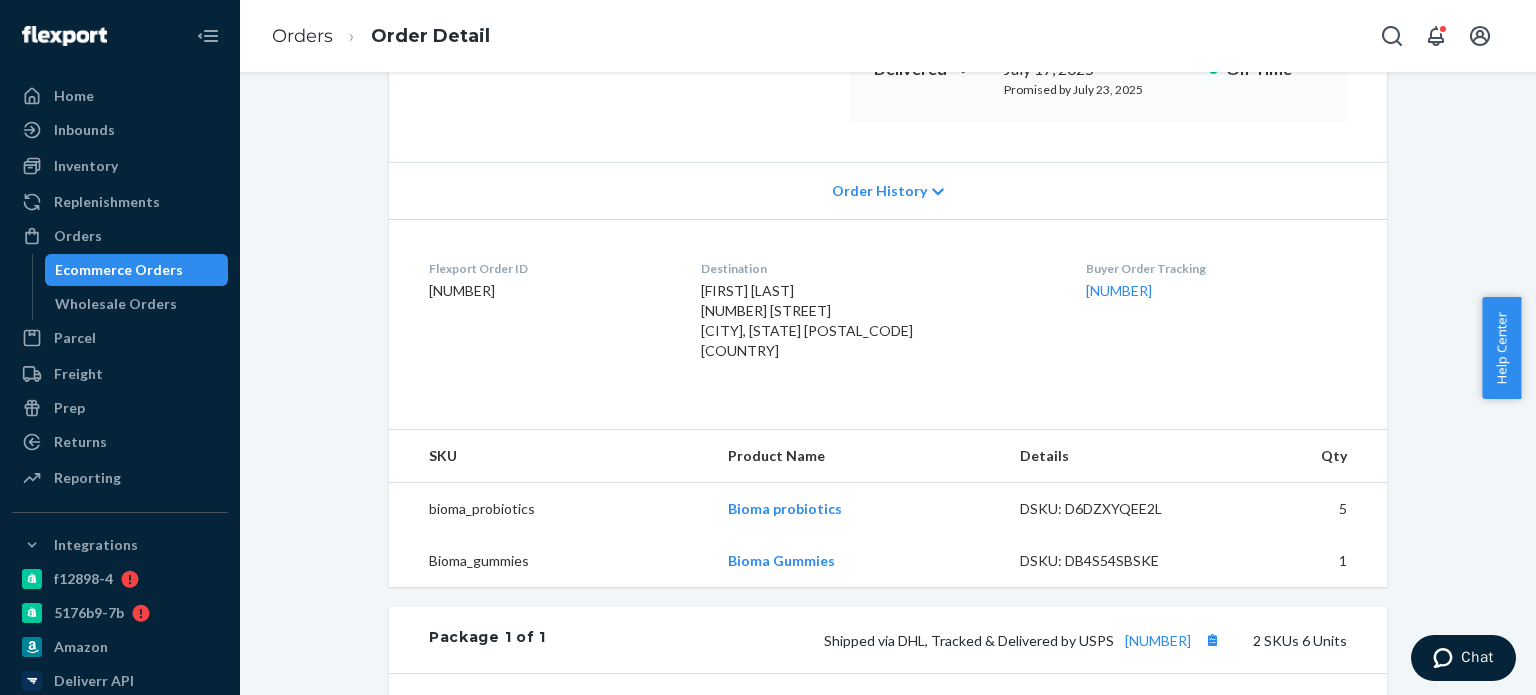 scroll, scrollTop: 400, scrollLeft: 0, axis: vertical 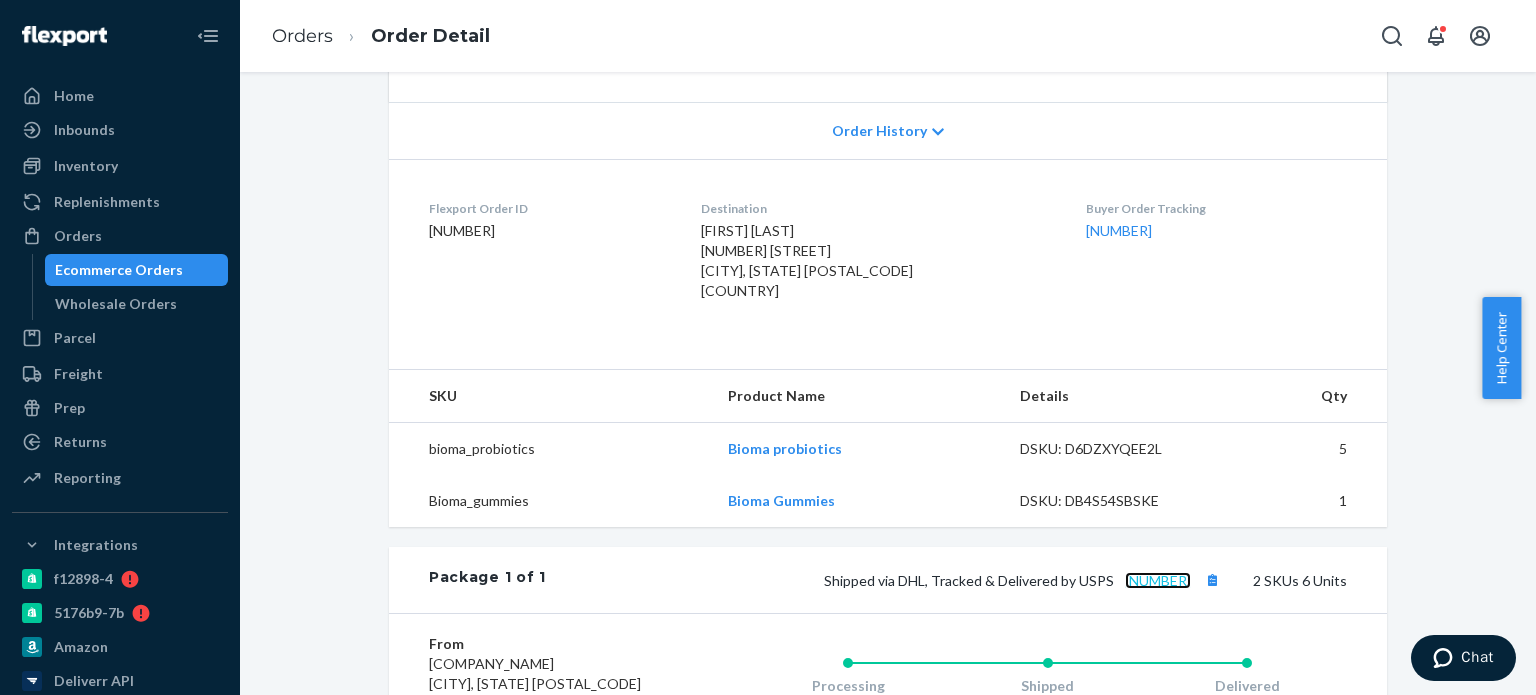 click on "9261290304432720439882" at bounding box center (1158, 580) 